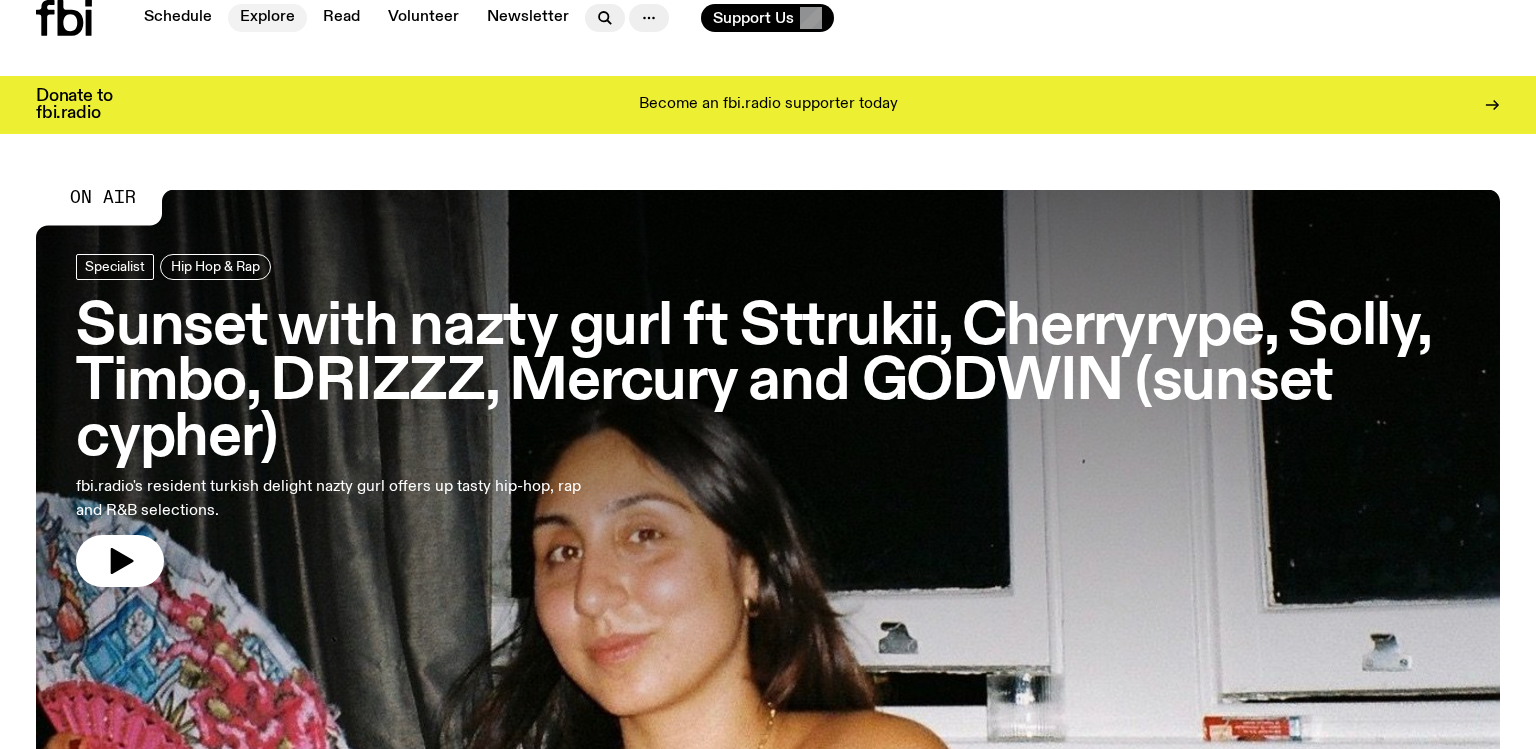 click on "Explore" at bounding box center [267, 18] 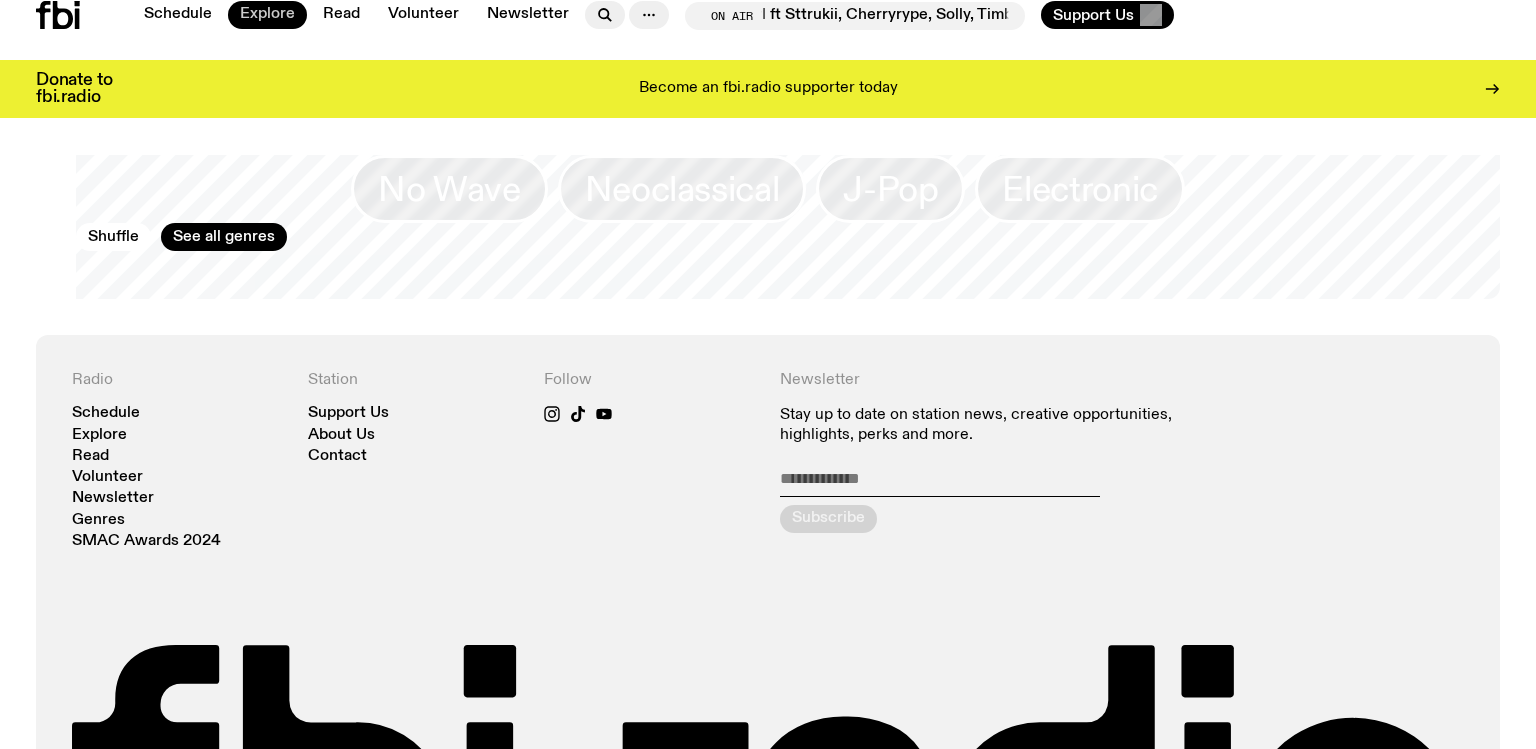 scroll, scrollTop: 2912, scrollLeft: 0, axis: vertical 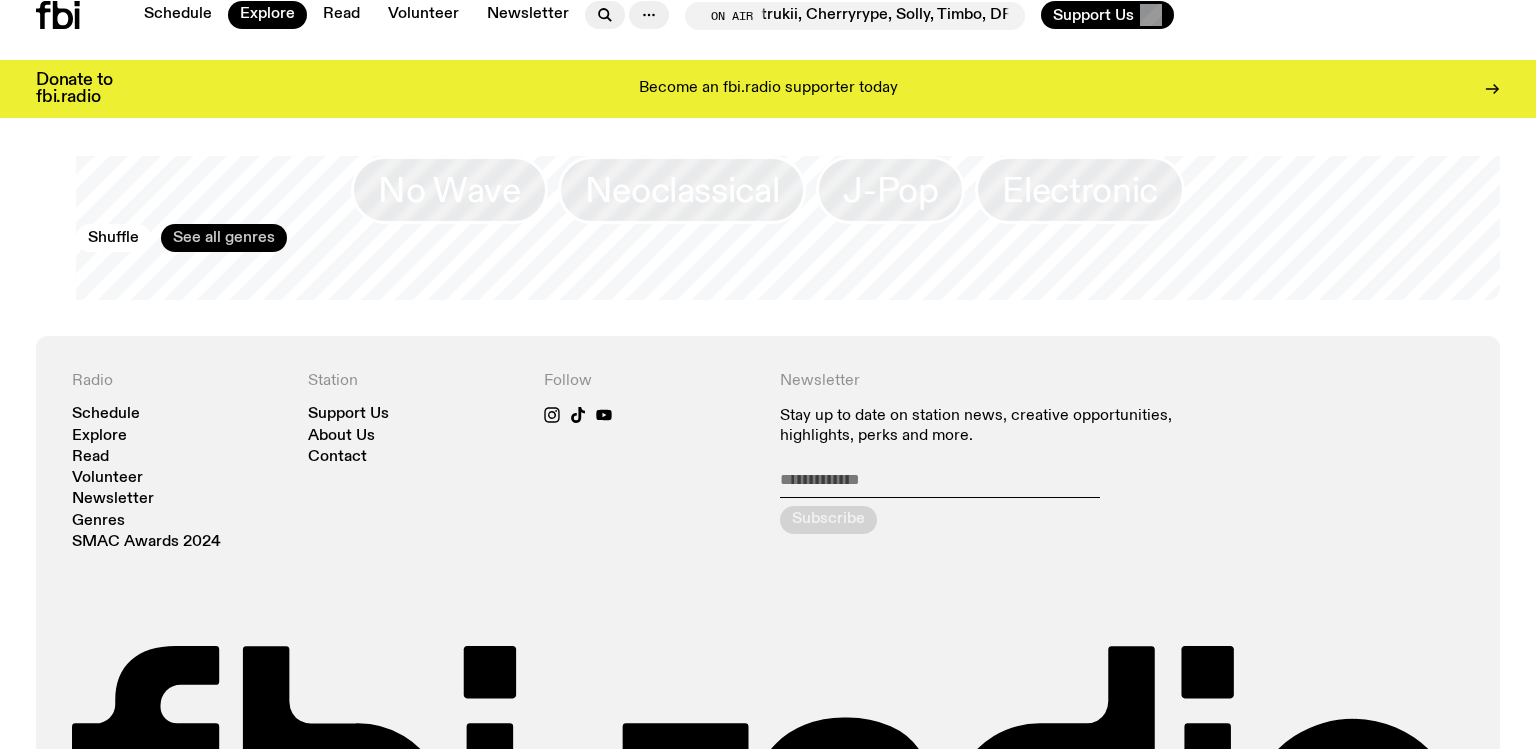 click on "See all genres" at bounding box center [224, 238] 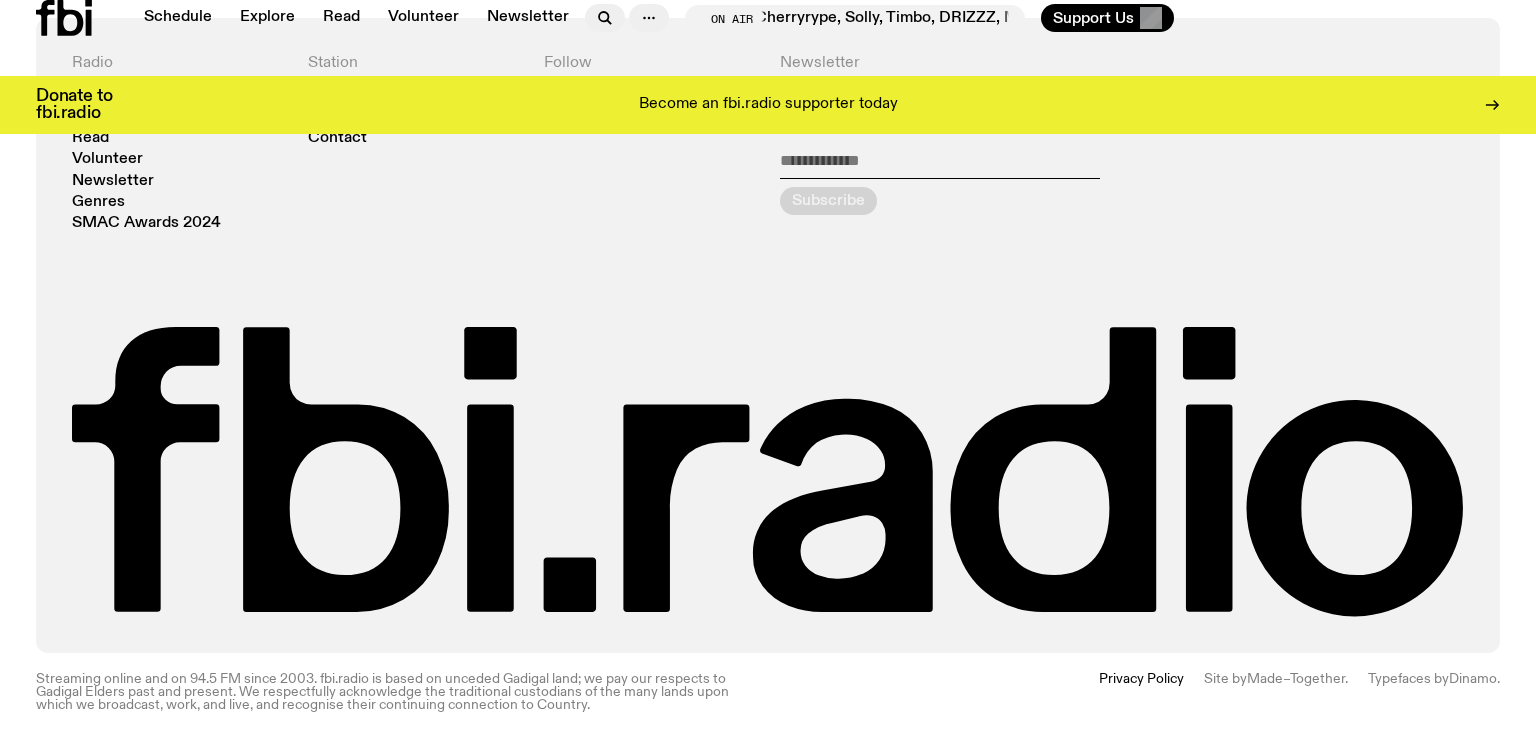 scroll, scrollTop: 0, scrollLeft: 0, axis: both 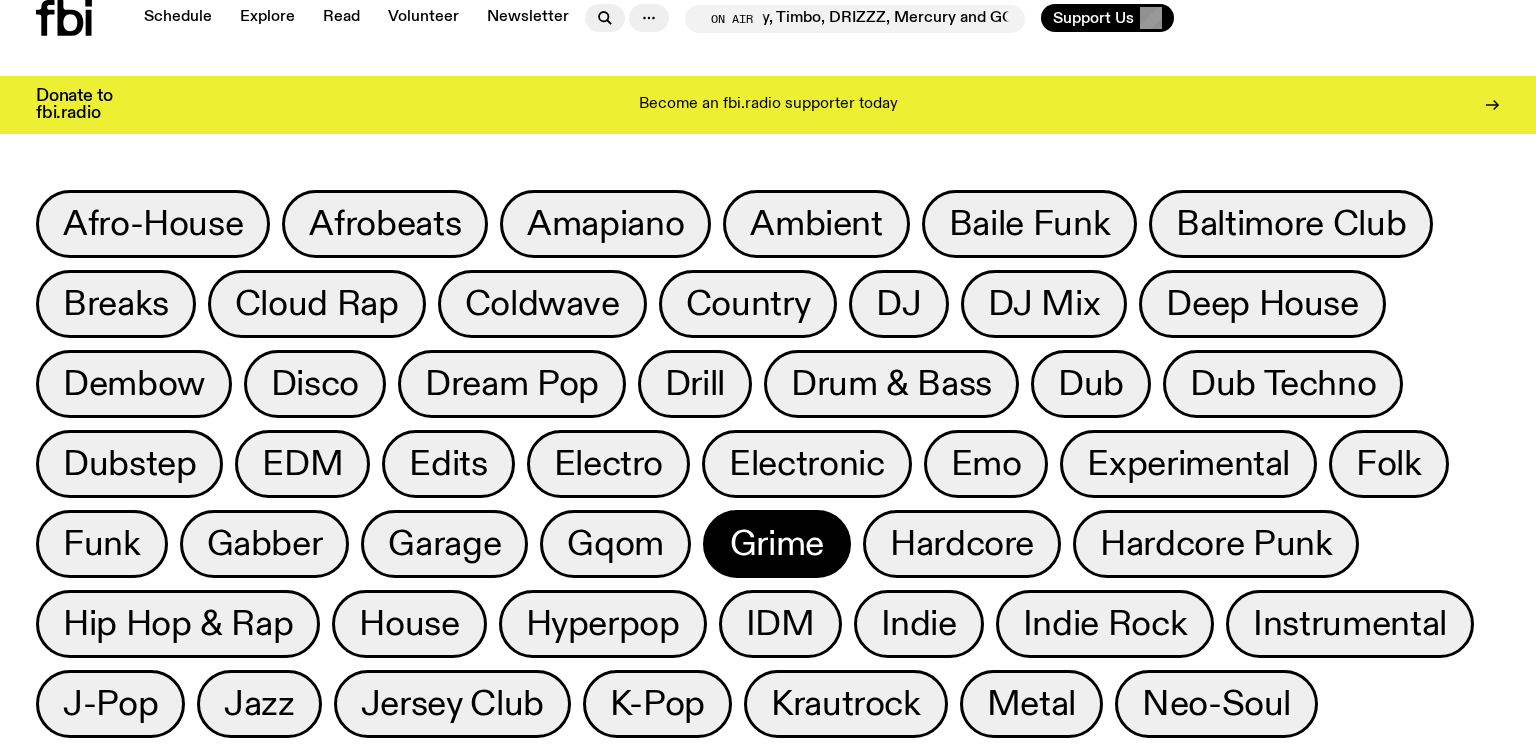 click on "Grime" 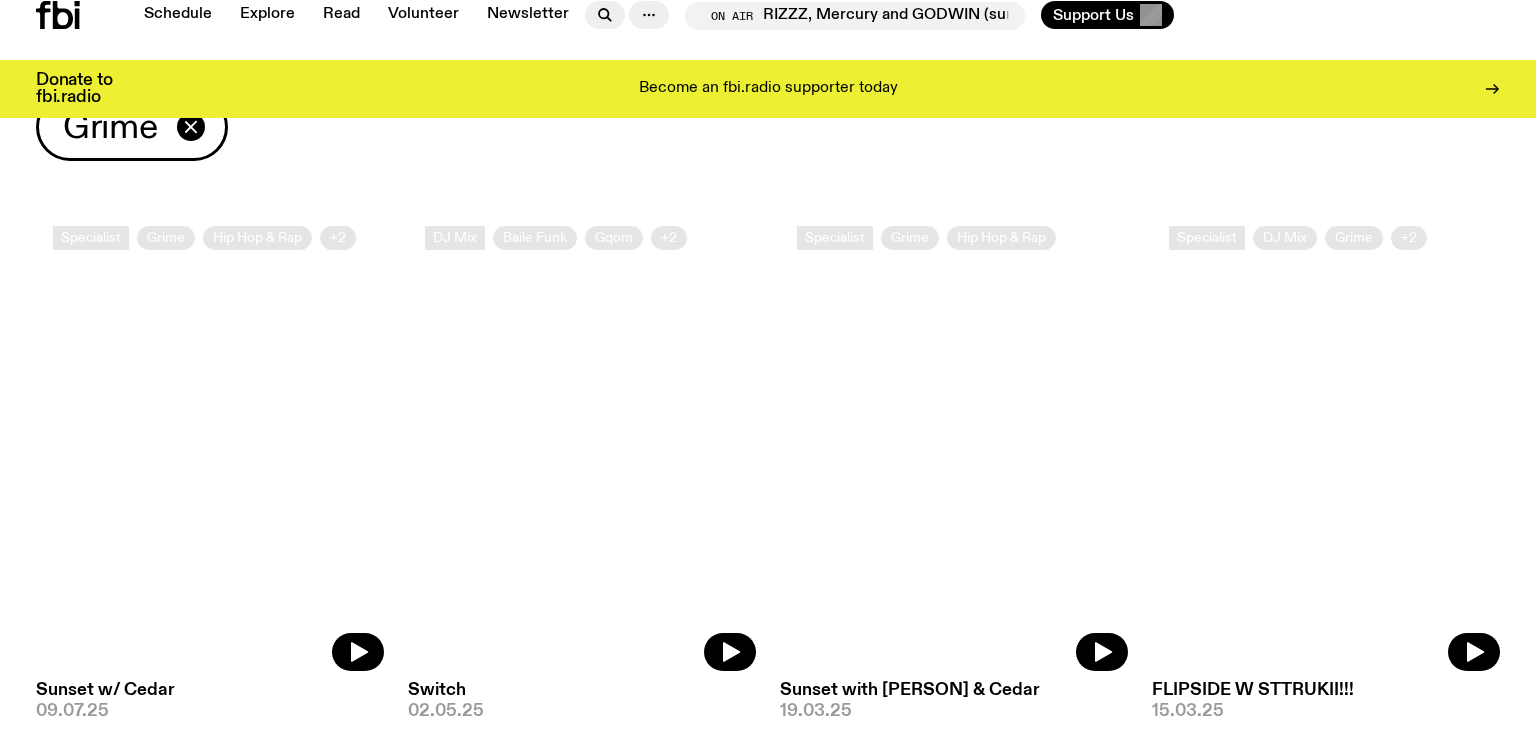 scroll, scrollTop: 85, scrollLeft: 0, axis: vertical 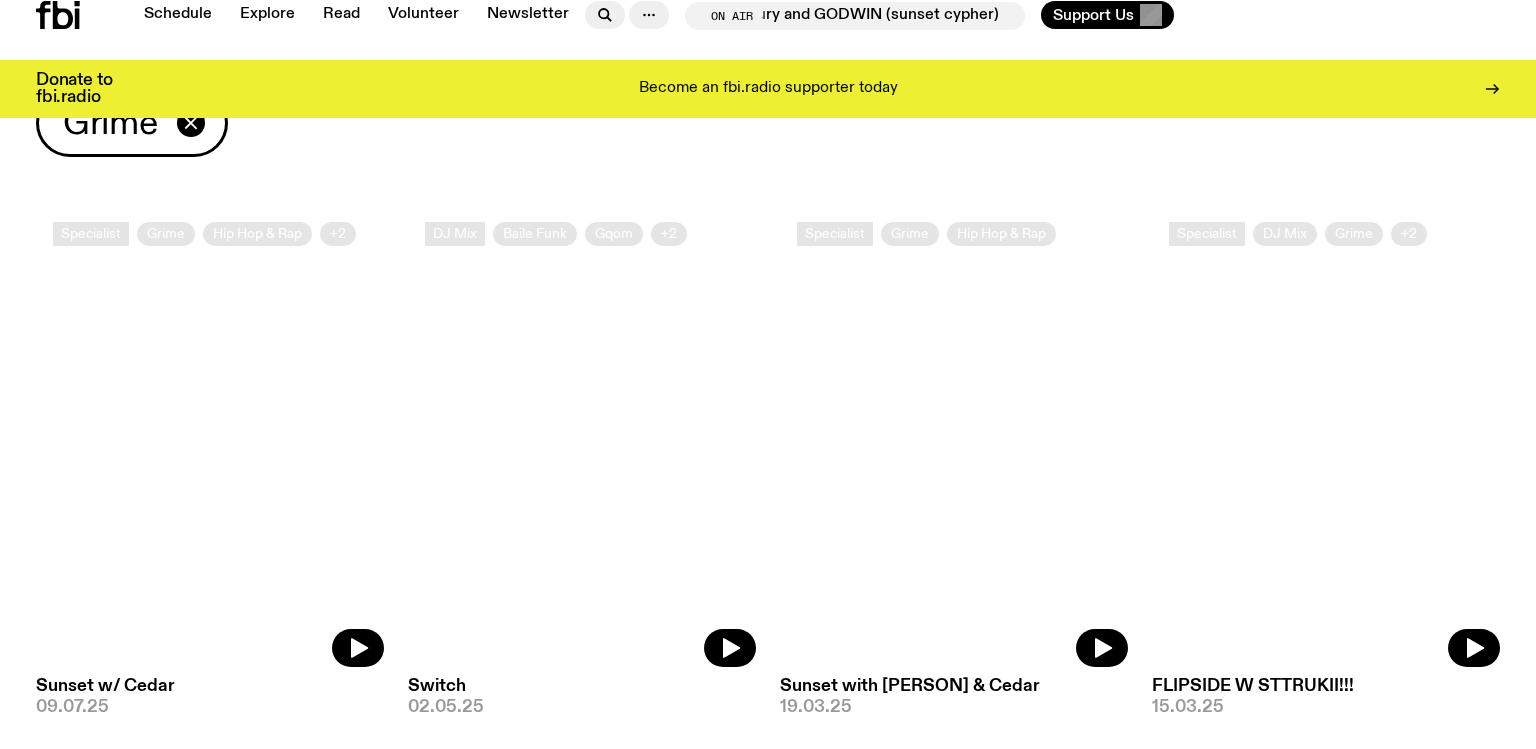 click 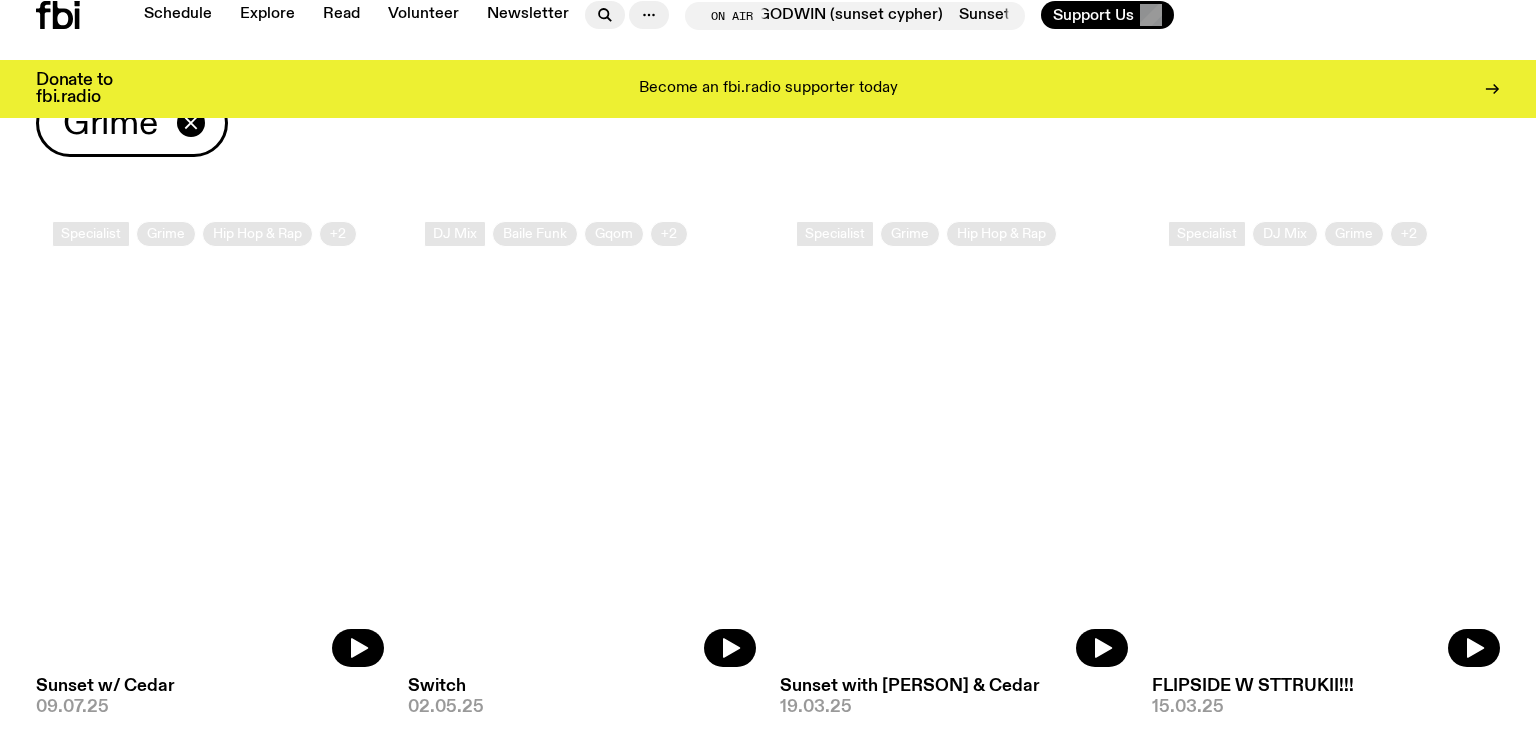 click 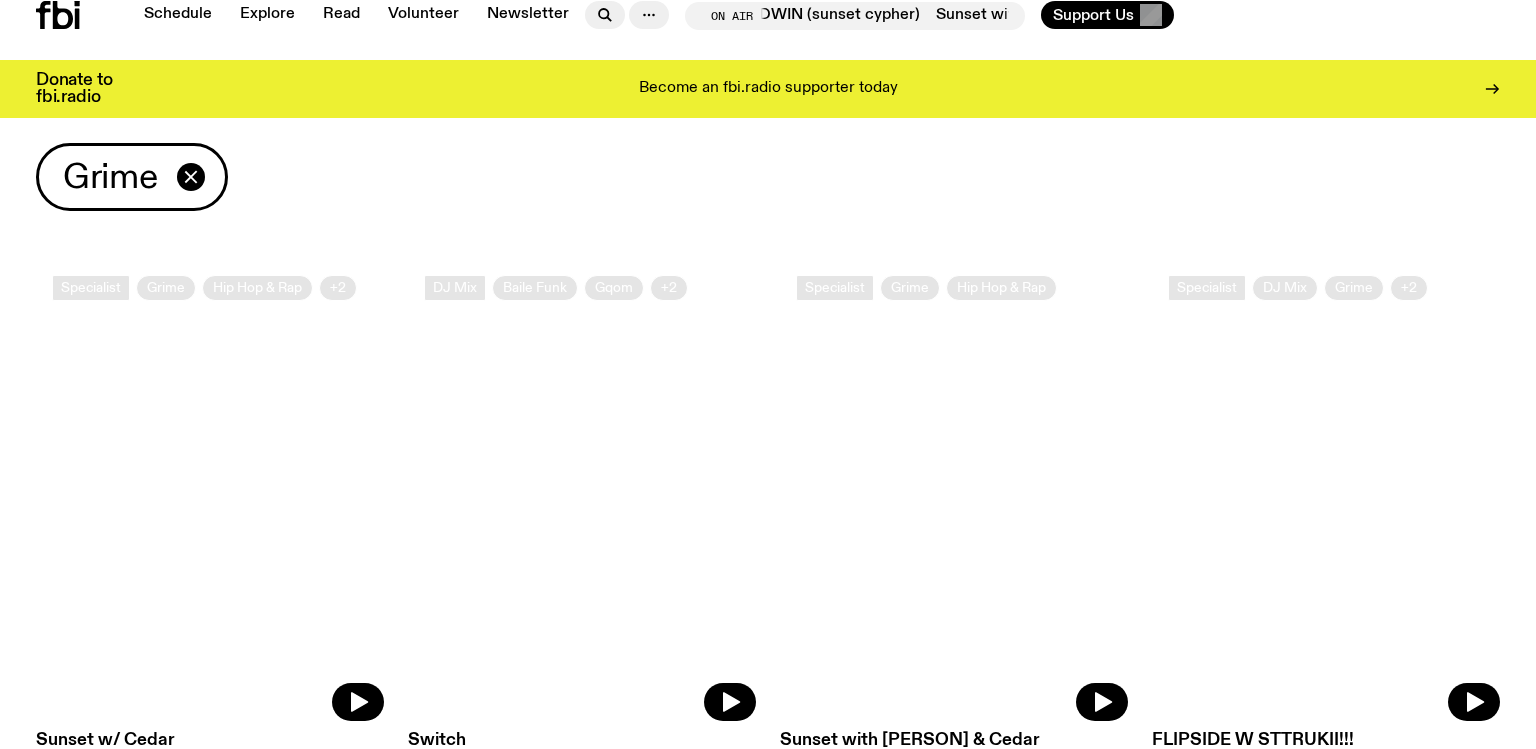 scroll, scrollTop: 24, scrollLeft: 0, axis: vertical 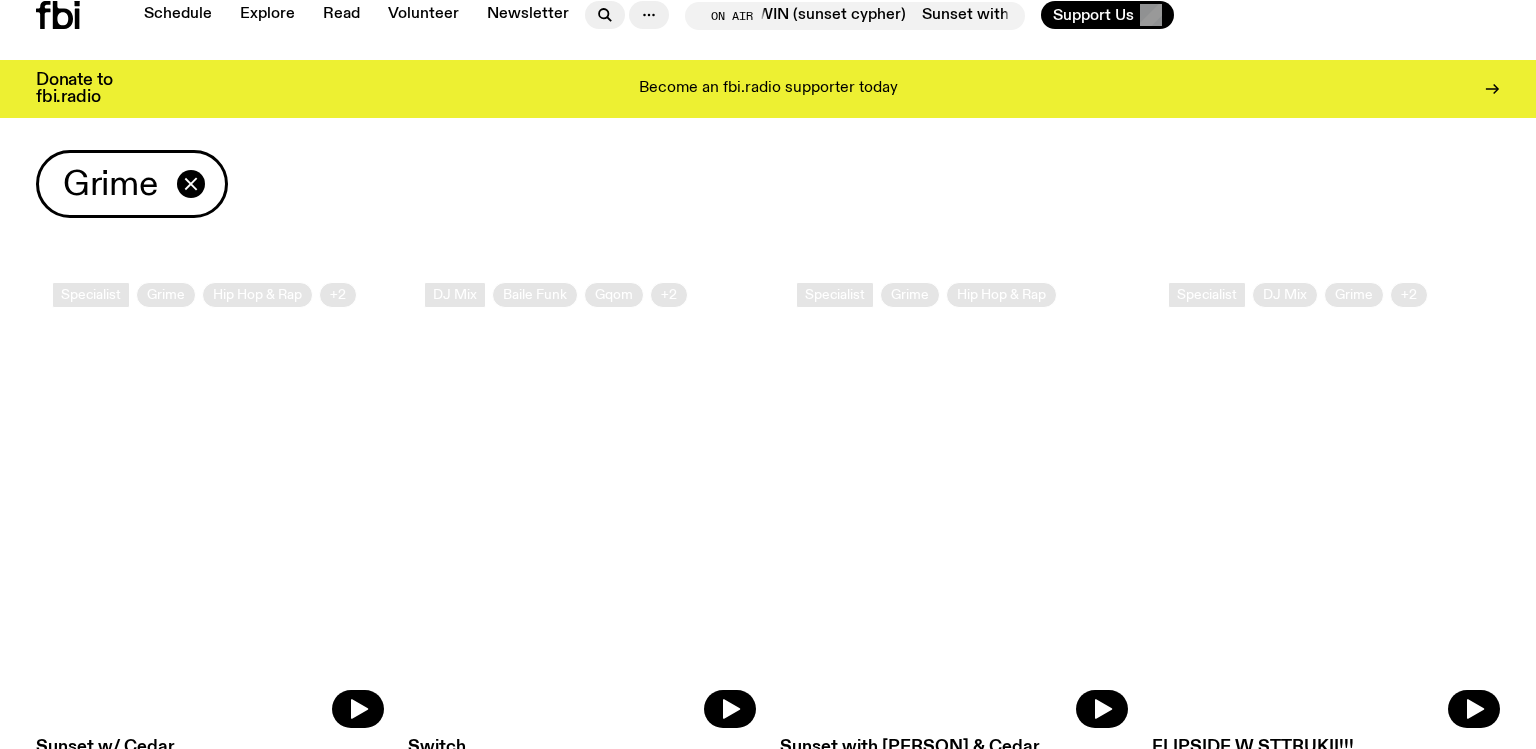click at bounding box center [210, 497] 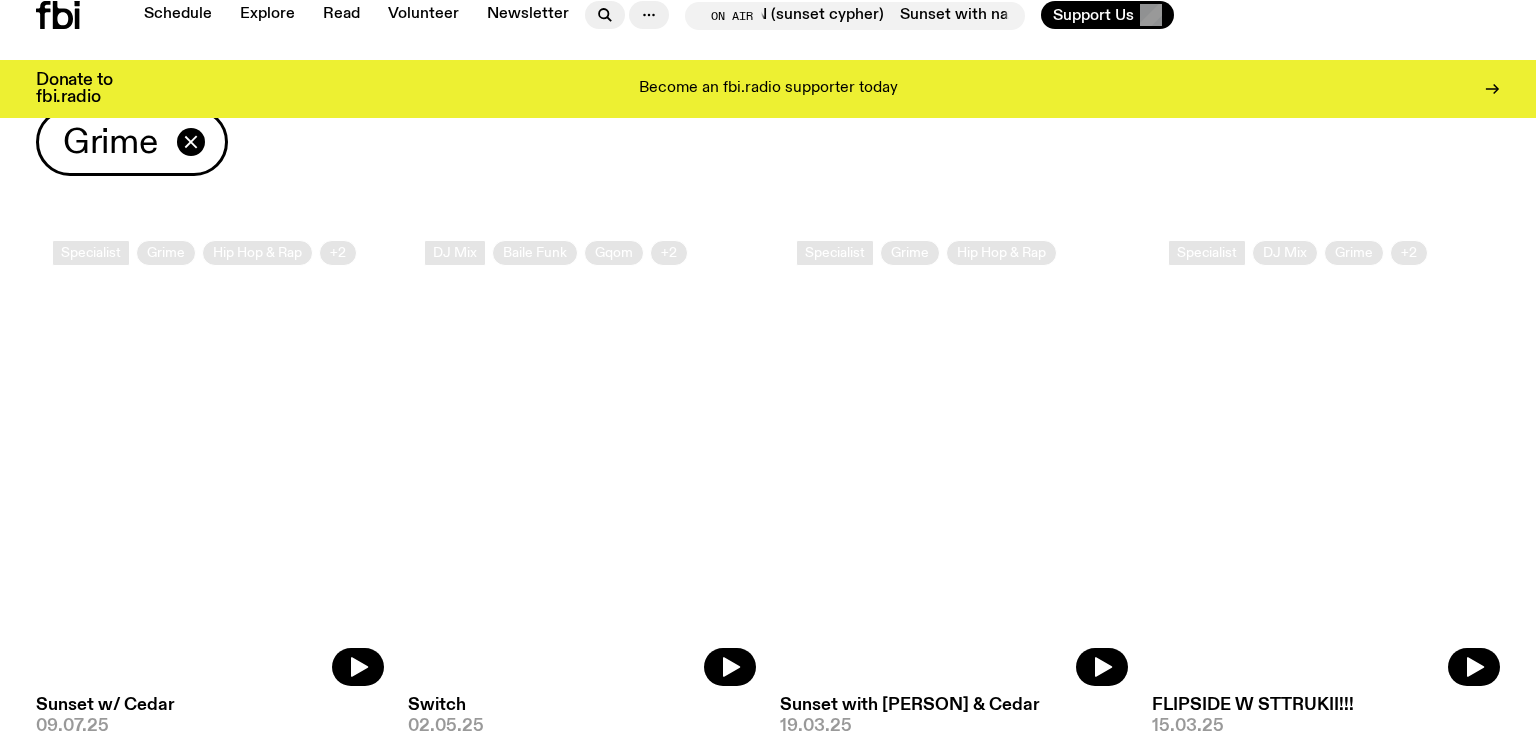 scroll, scrollTop: 88, scrollLeft: 0, axis: vertical 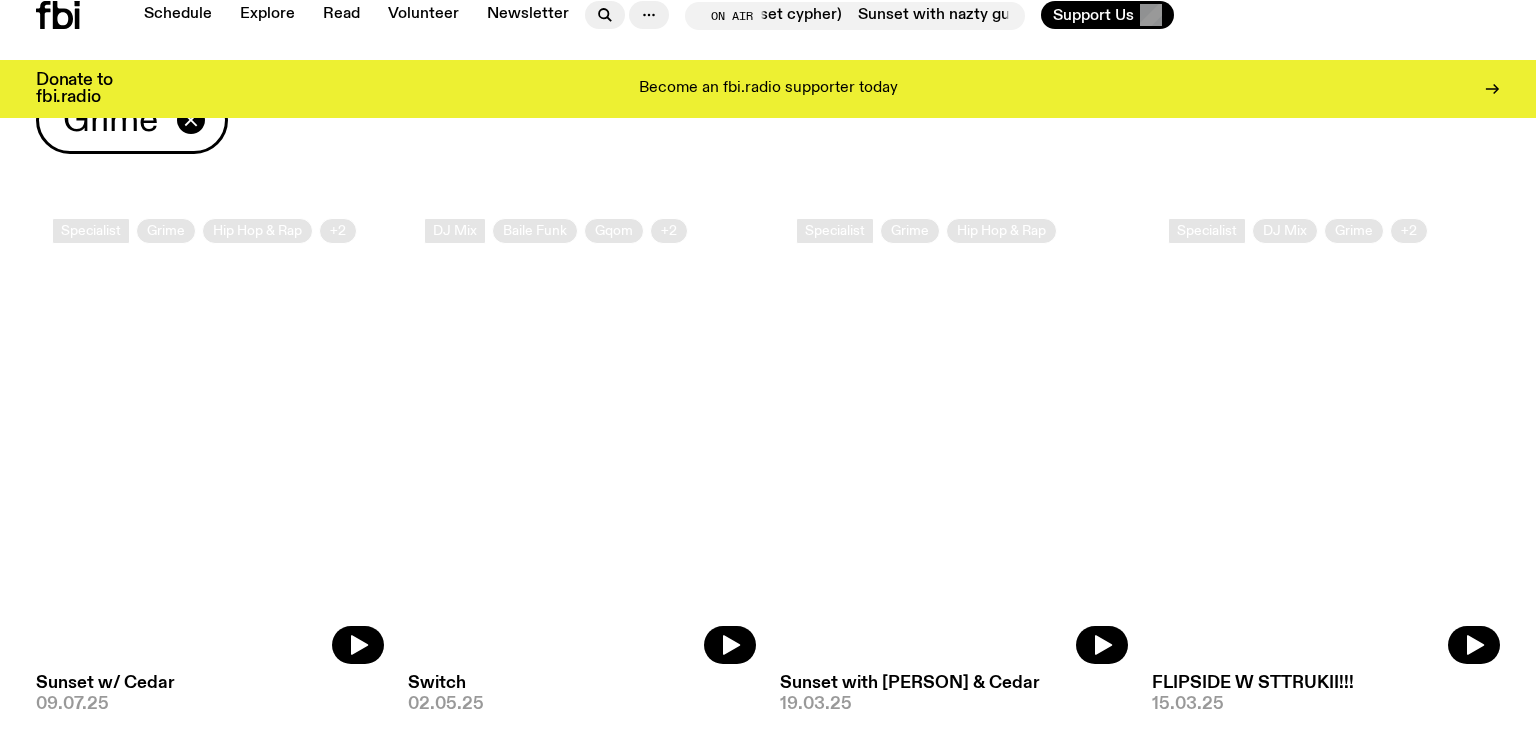 click 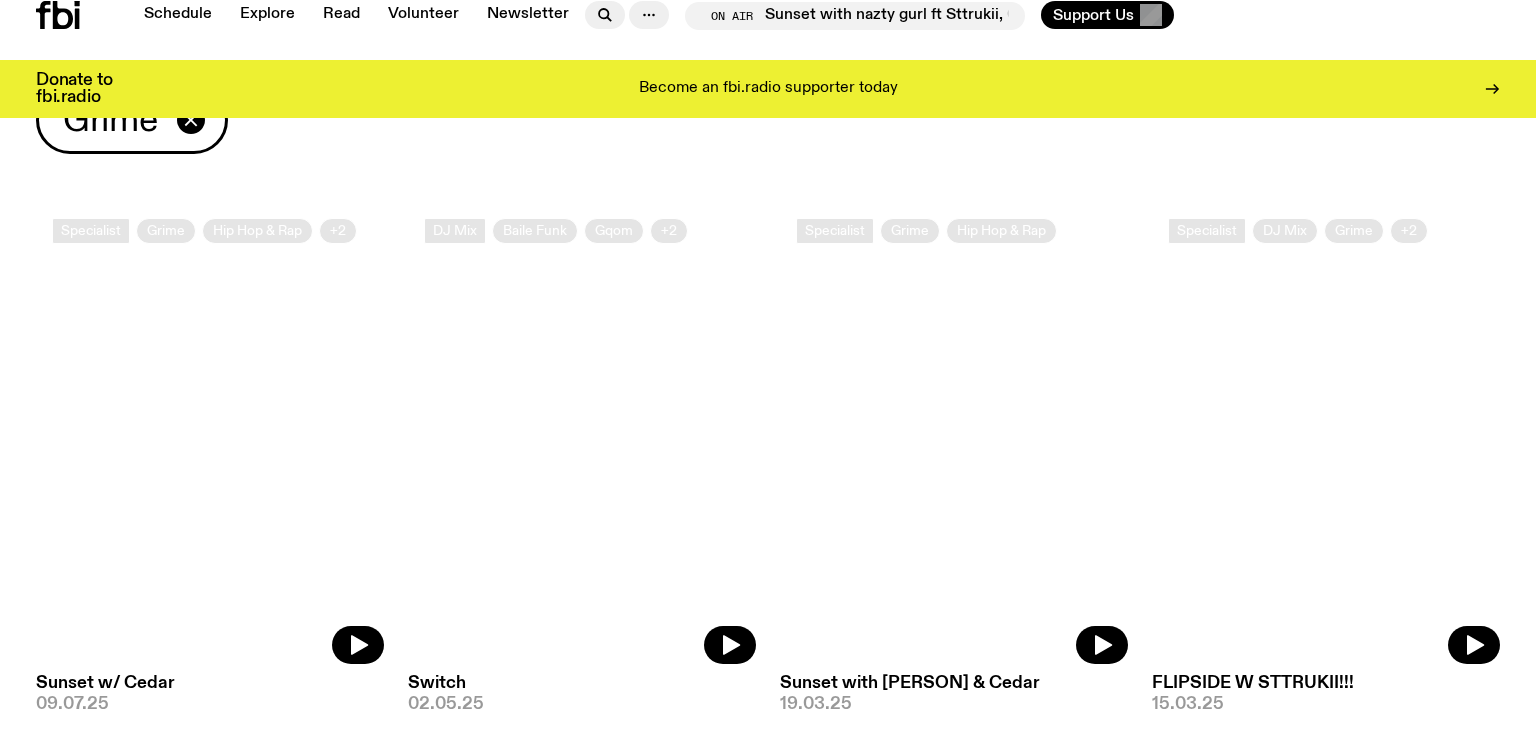 click at bounding box center [210, 433] 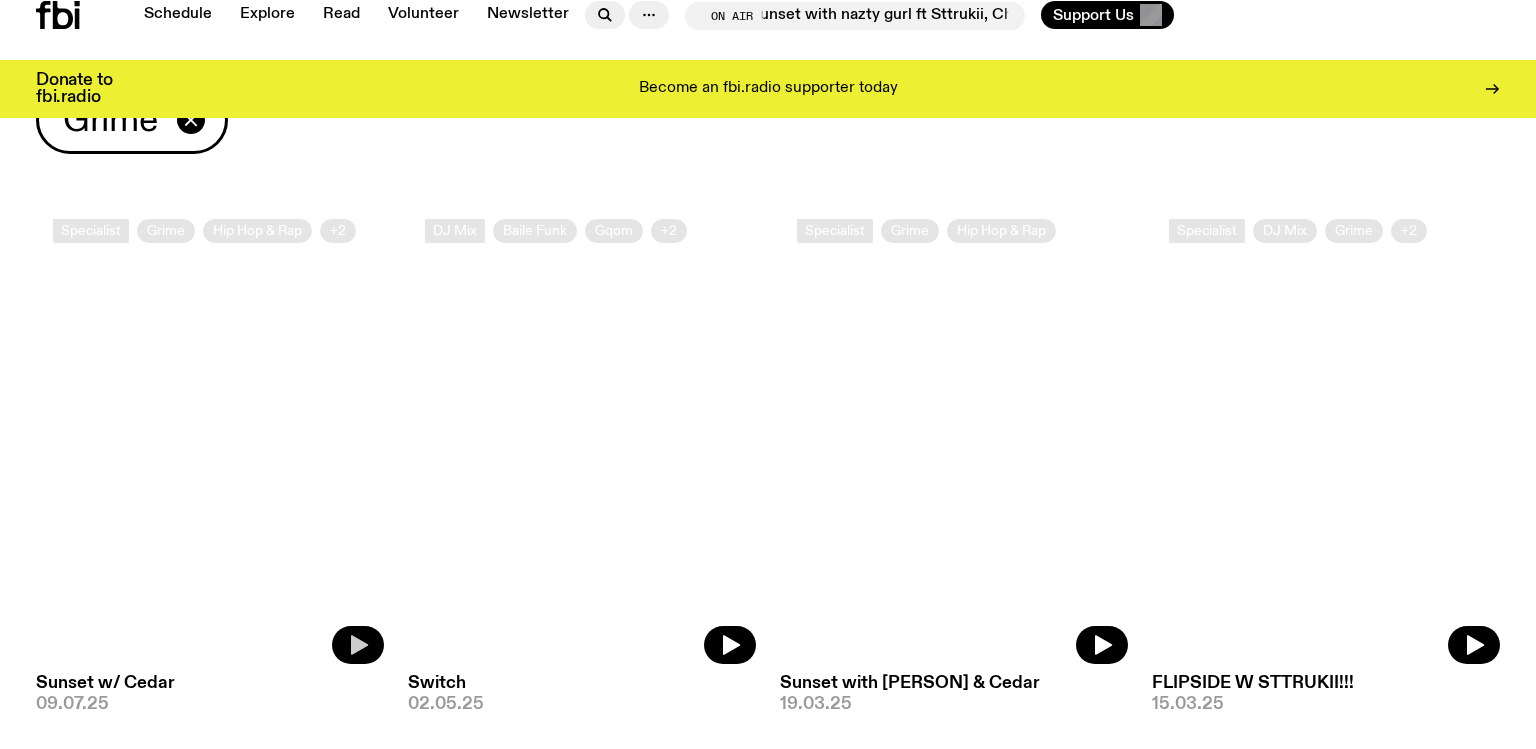 click 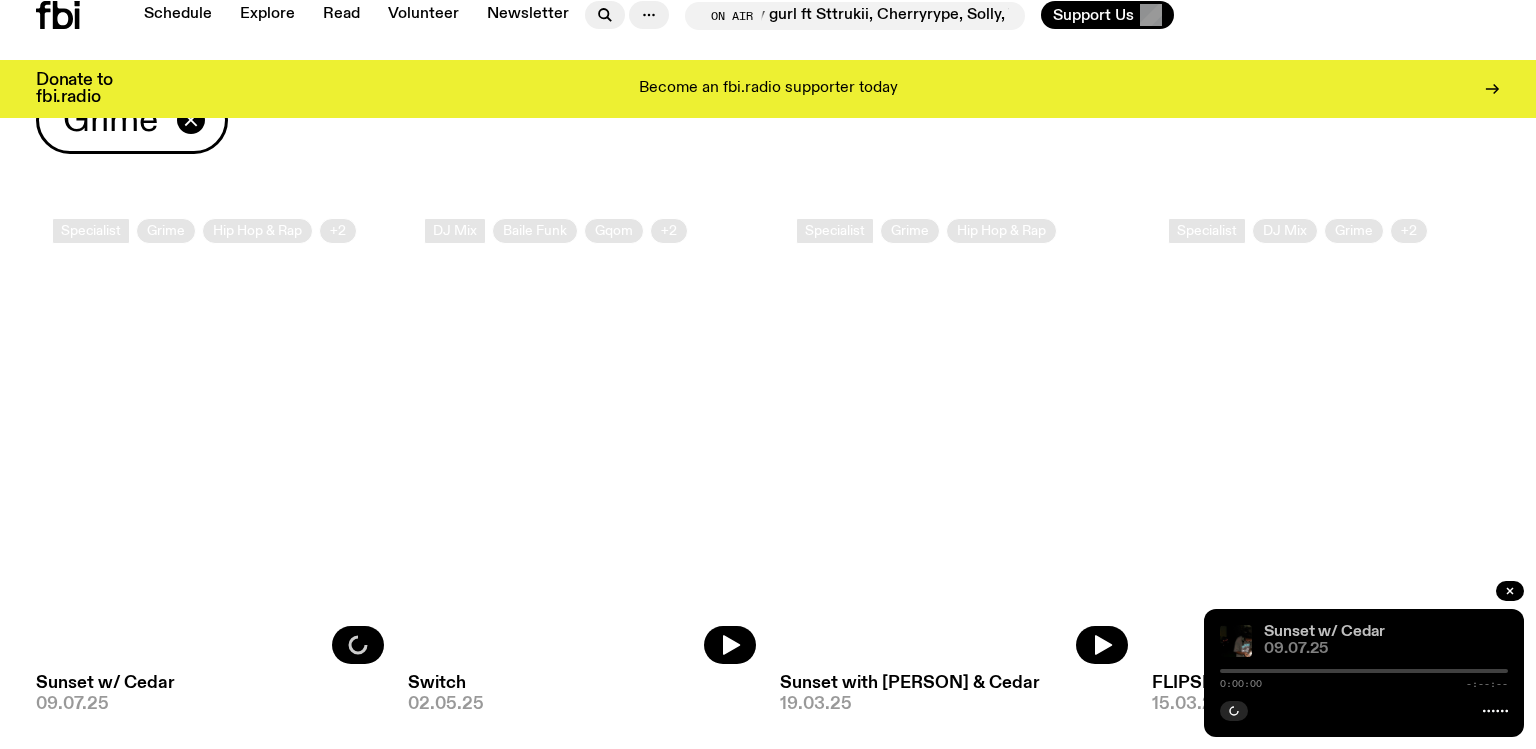 click on "Sunset w/ Cedar" 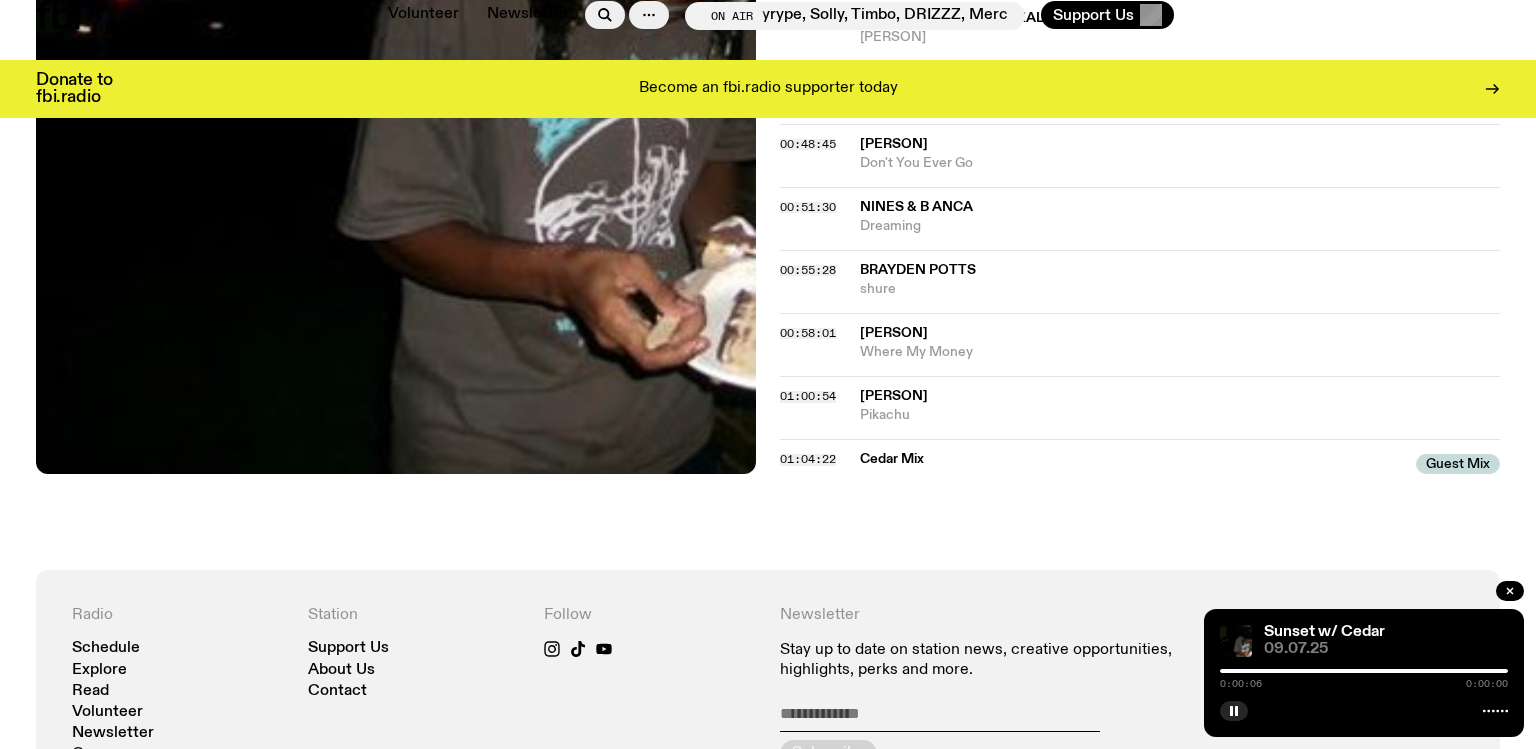 scroll, scrollTop: 1541, scrollLeft: 0, axis: vertical 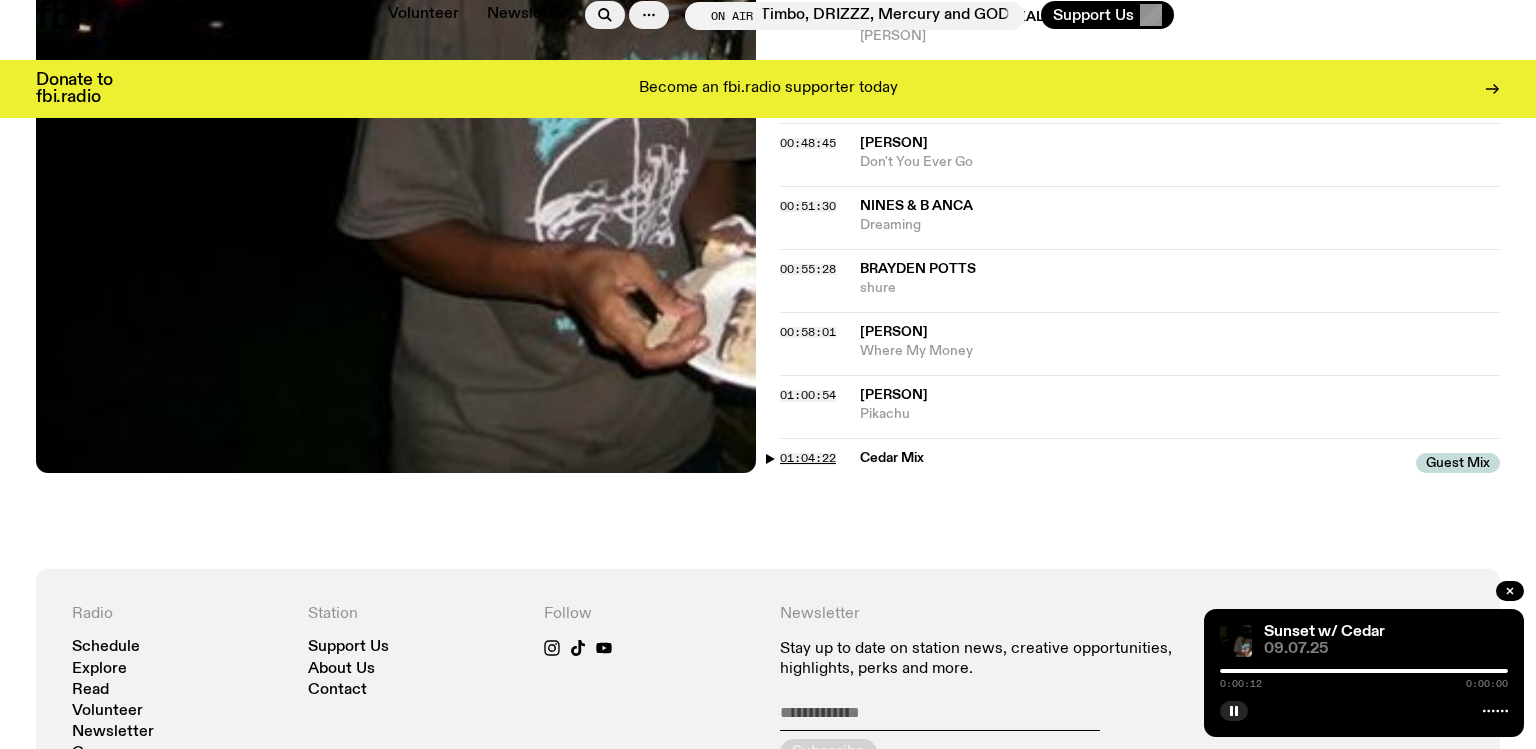 click on "01:04:22" at bounding box center [808, 458] 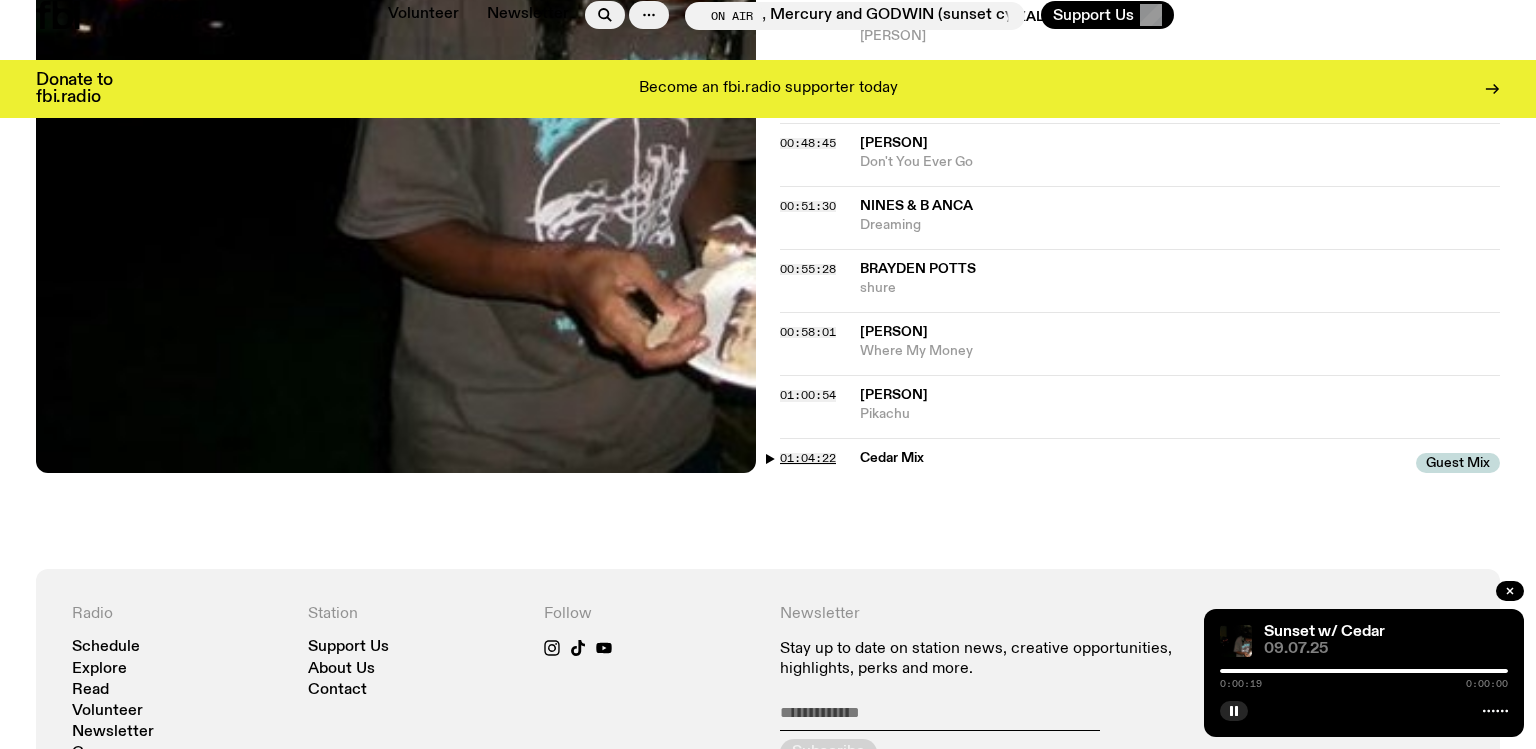 click on "01:04:22" at bounding box center [808, 458] 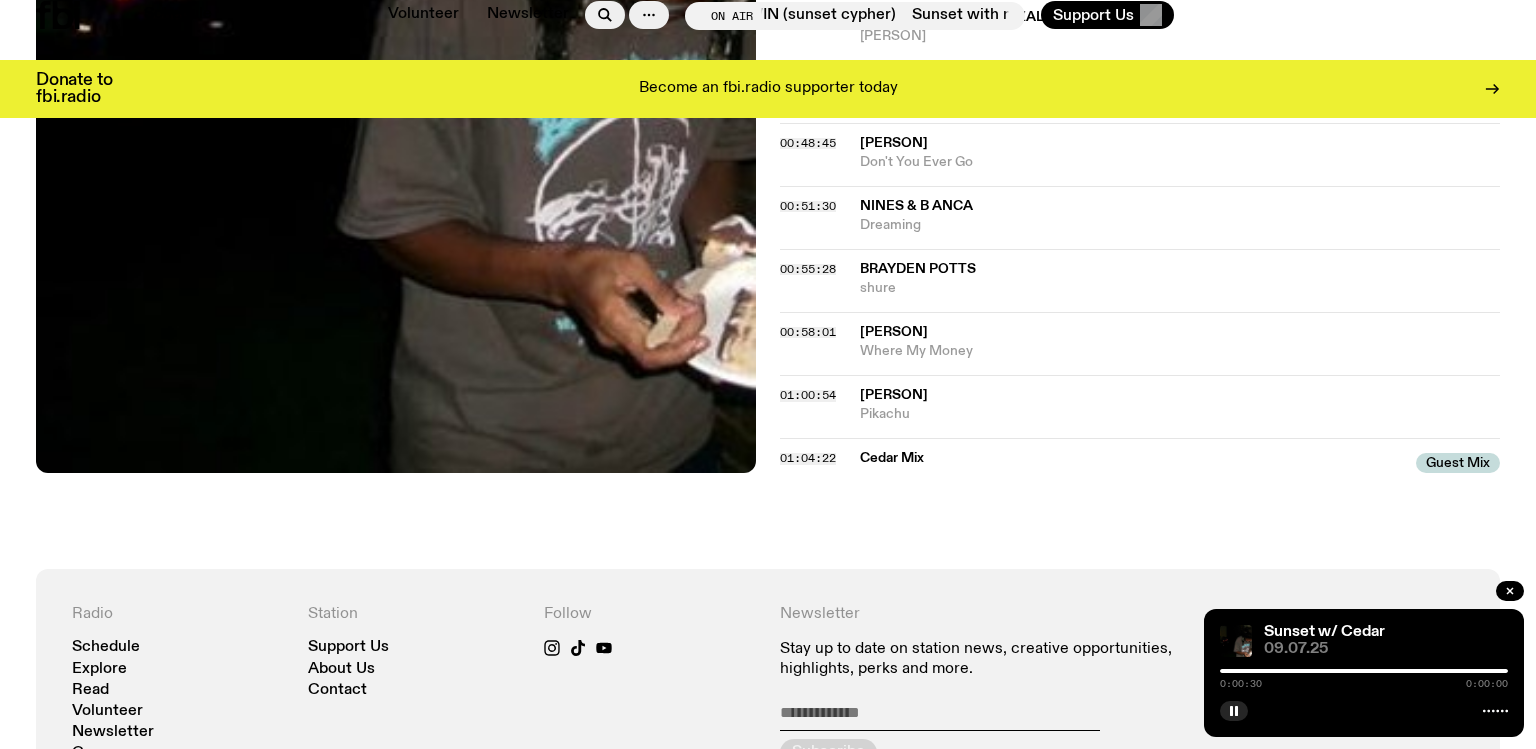 click at bounding box center (1364, 671) 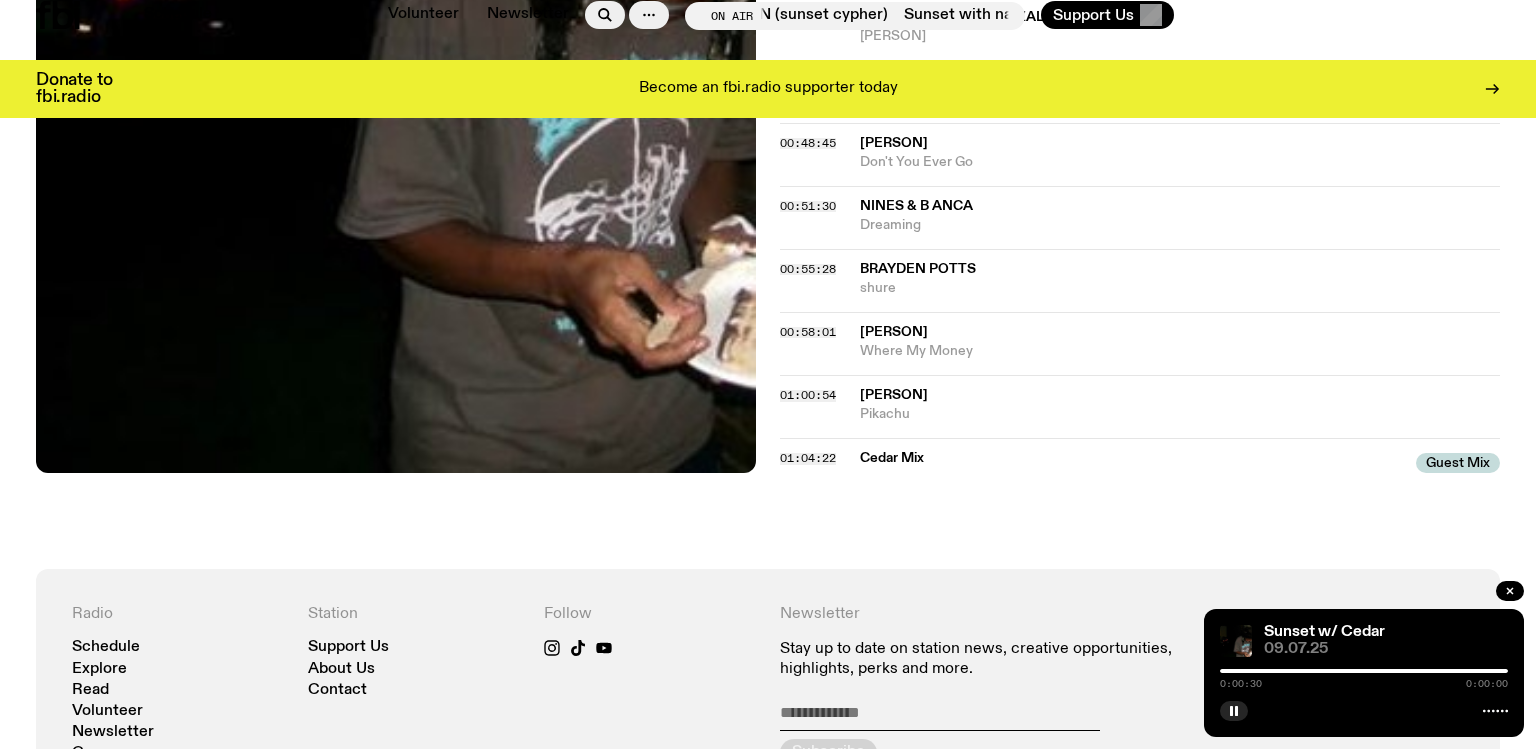click at bounding box center [1364, 671] 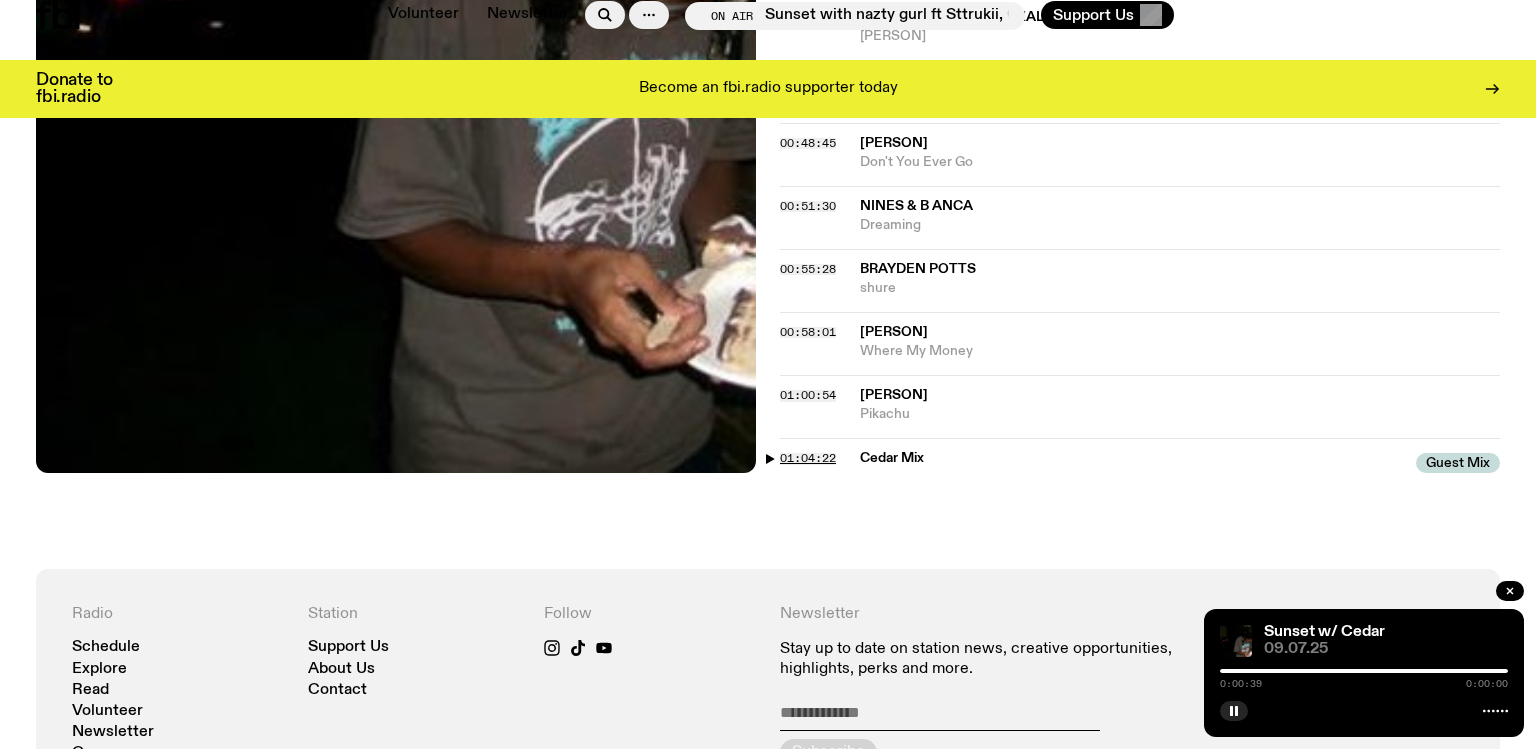 click on "01:04:22" at bounding box center [808, 458] 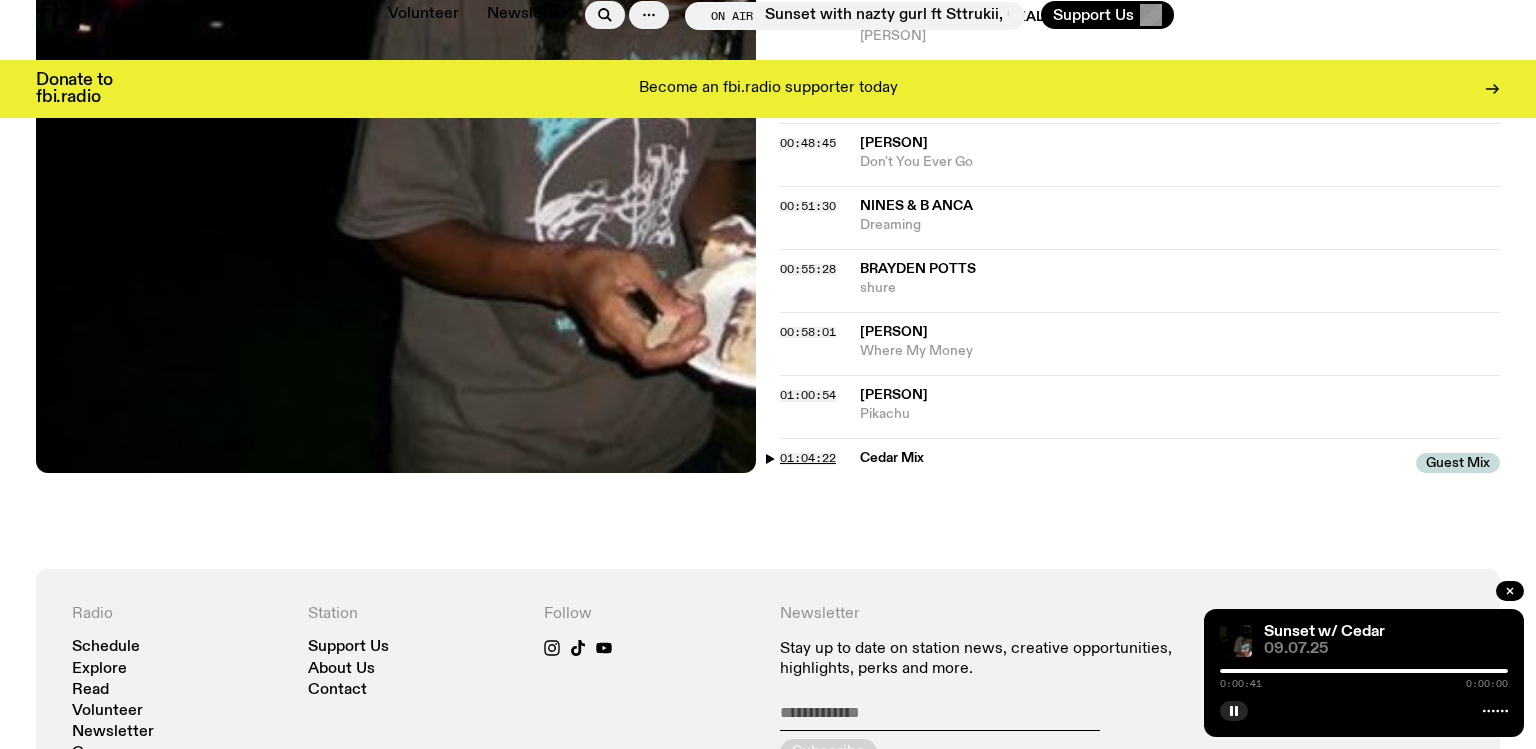 click on "01:04:22" at bounding box center (808, 458) 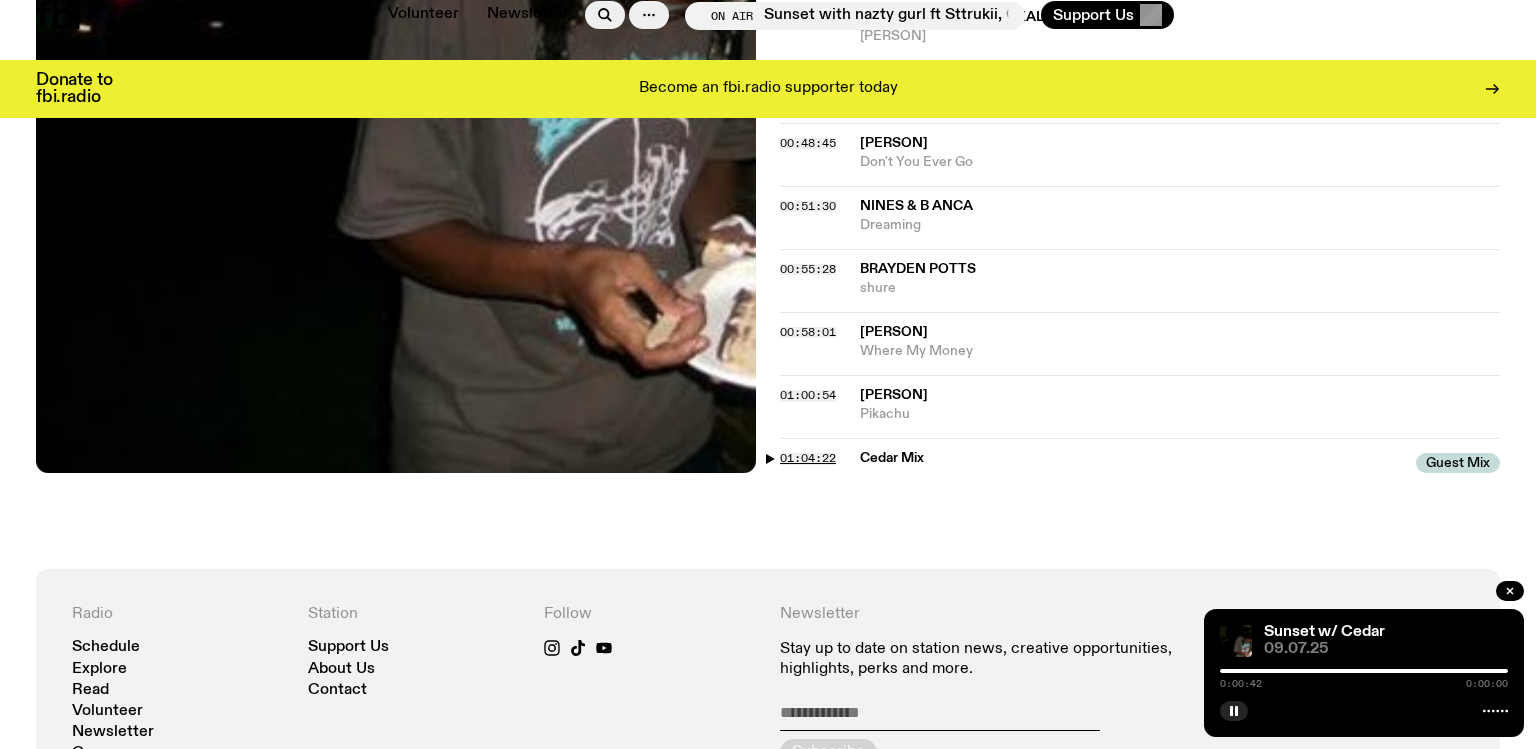 click on "01:04:22" at bounding box center (808, 458) 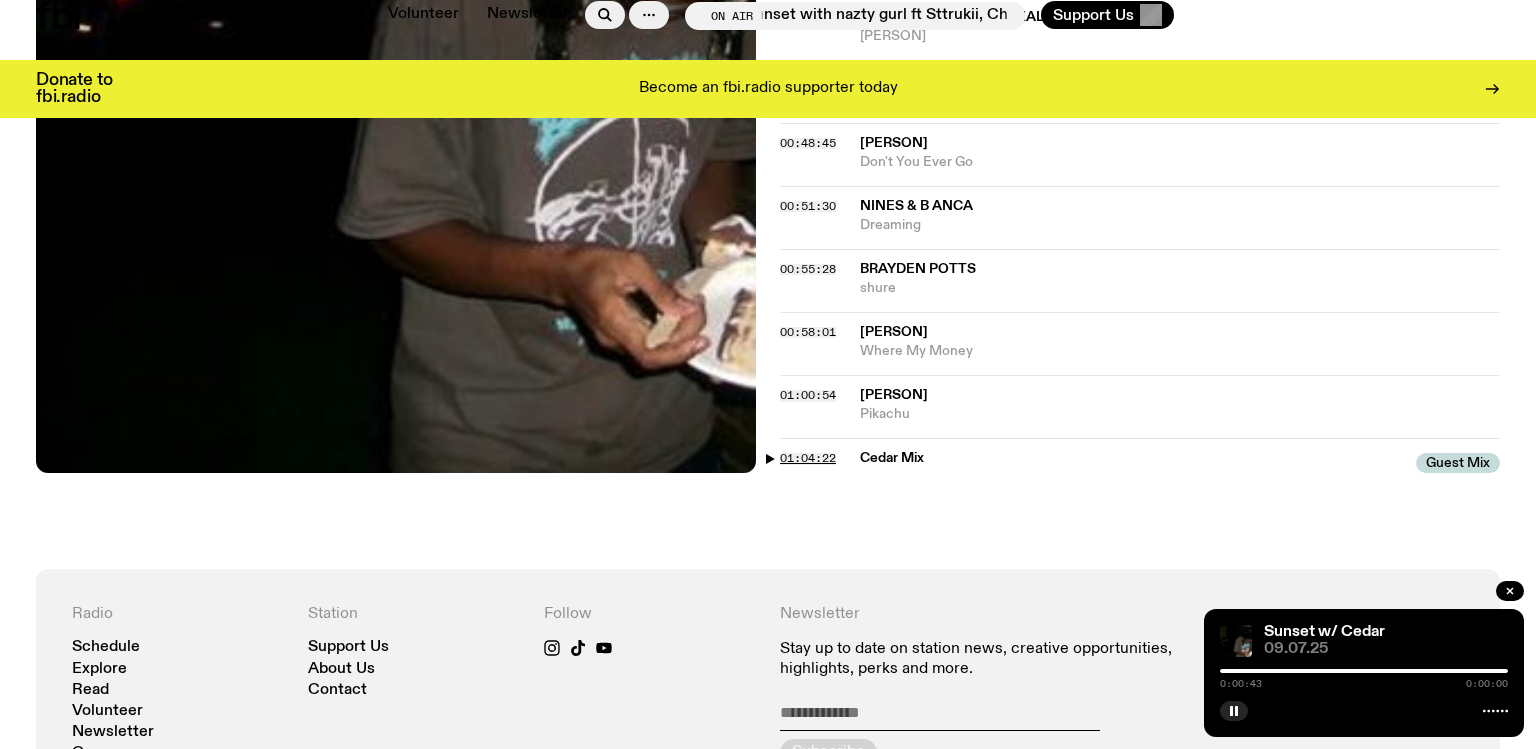 click on "01:04:22" at bounding box center [808, 458] 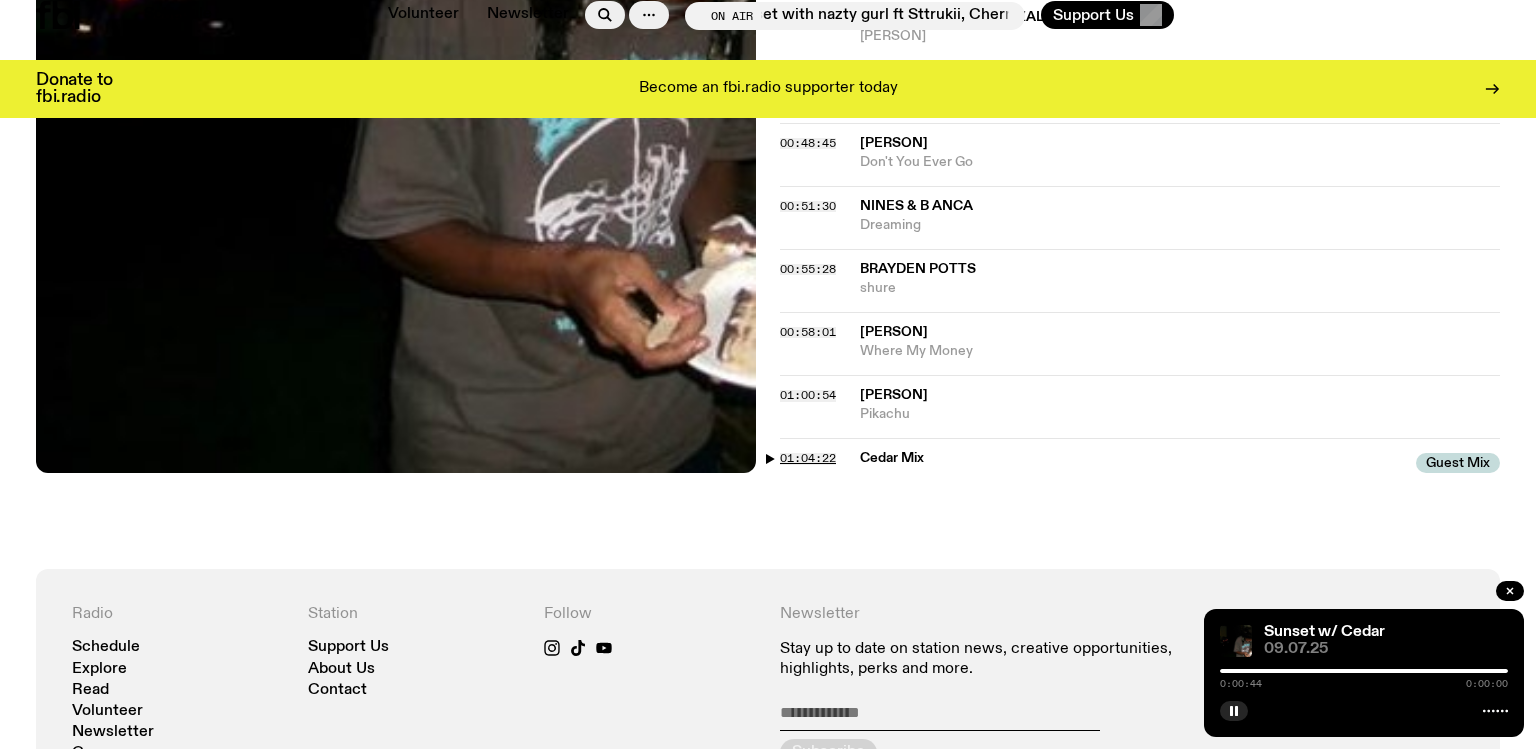 click on "01:04:22" at bounding box center [808, 458] 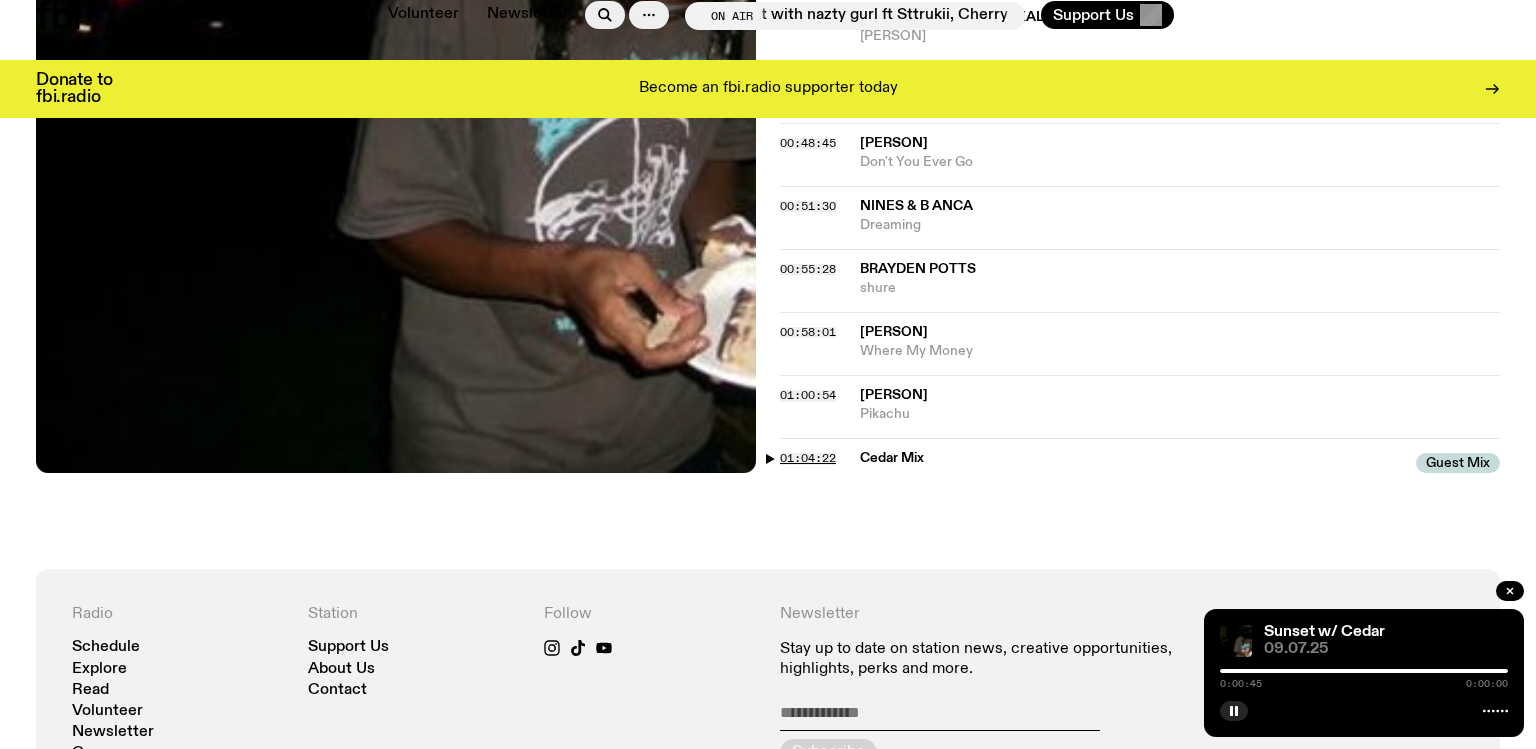click on "01:04:22" at bounding box center (808, 458) 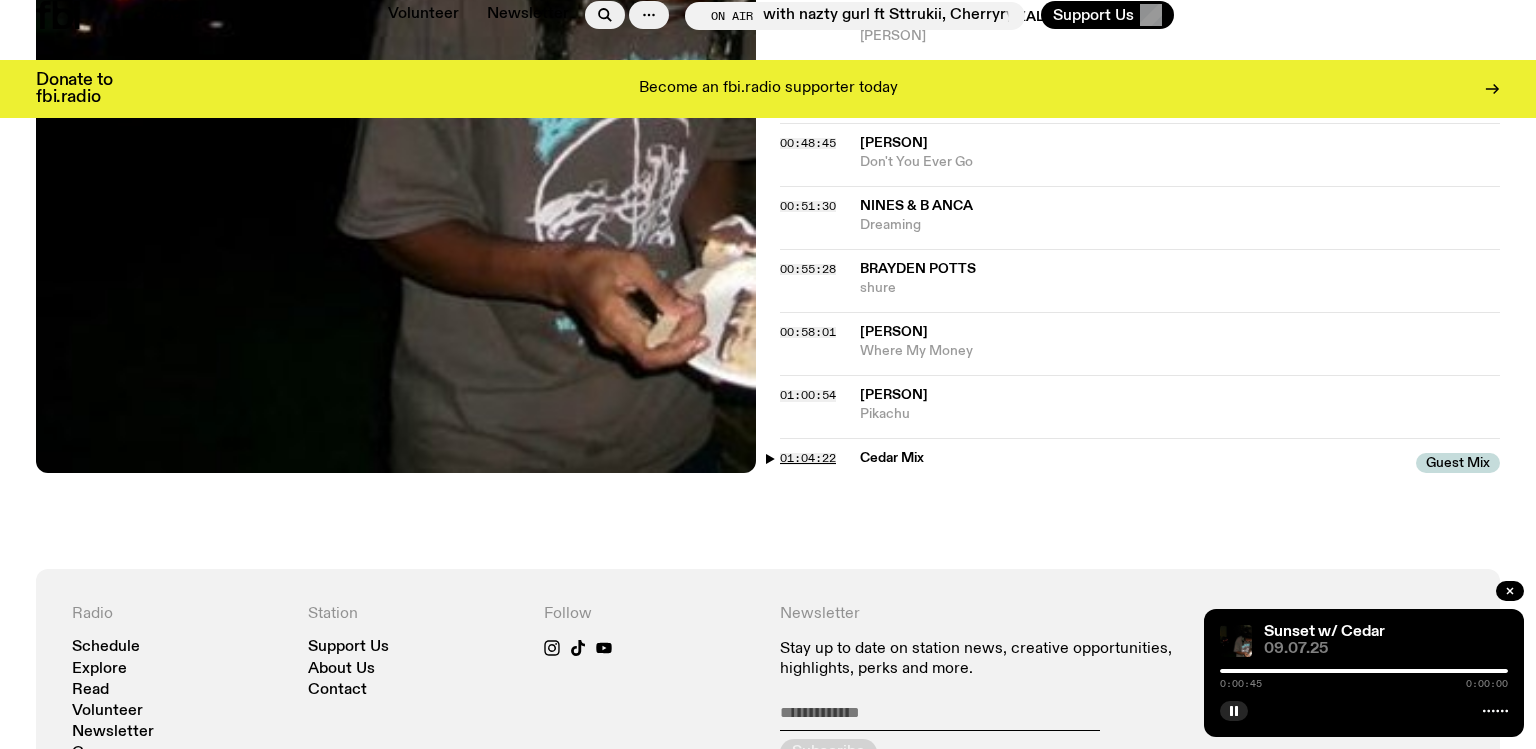 click on "01:04:22" at bounding box center (808, 458) 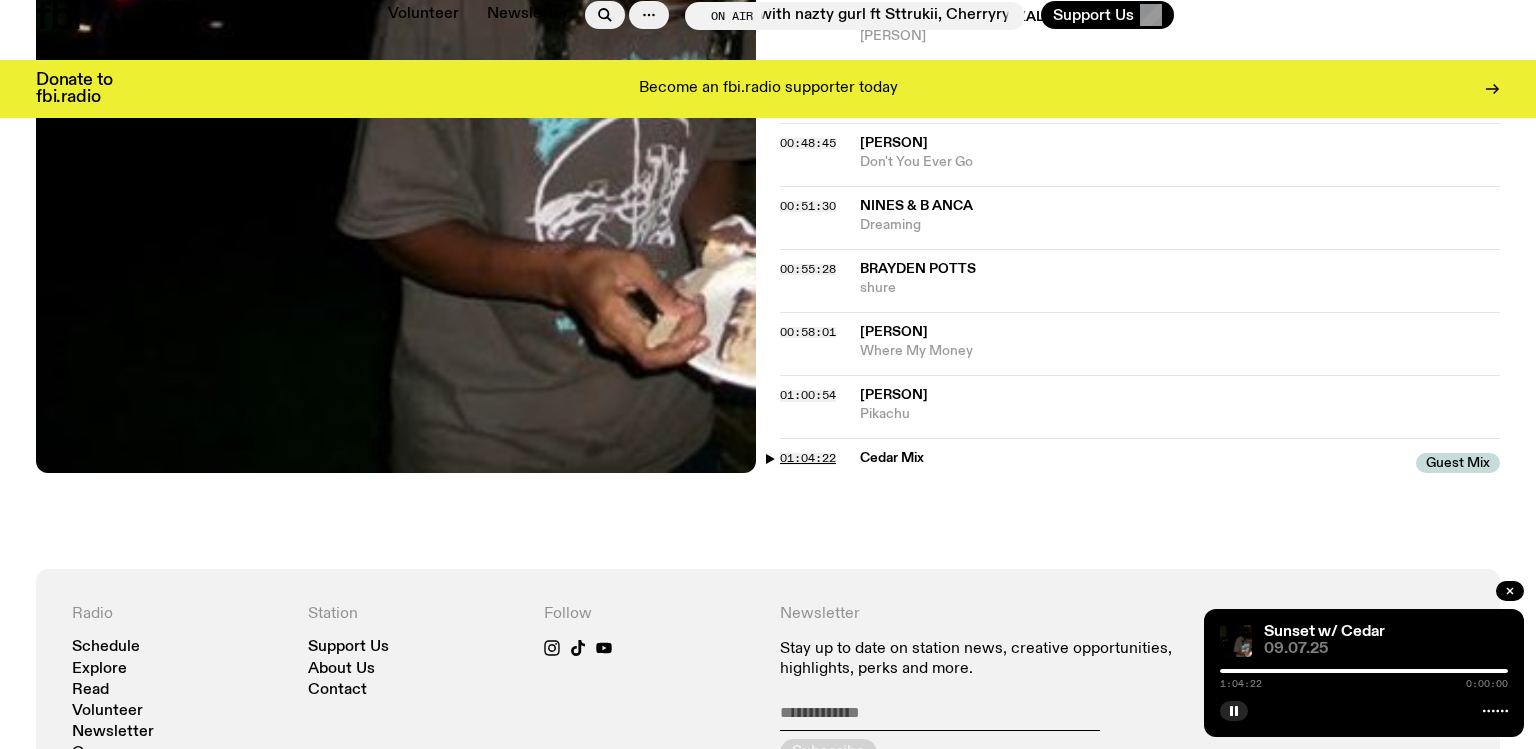 click on "01:04:22" at bounding box center [808, 458] 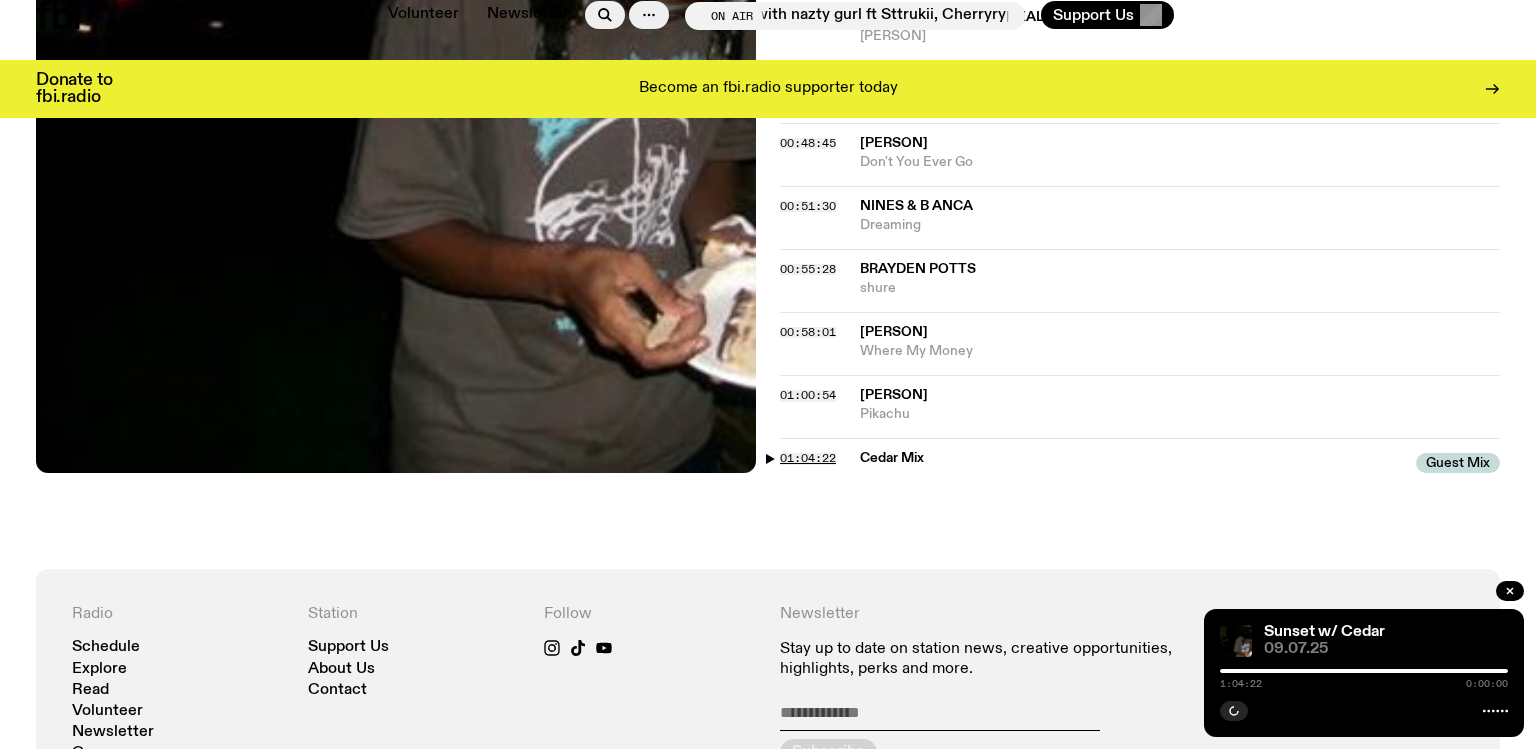click on "01:04:22" at bounding box center (808, 458) 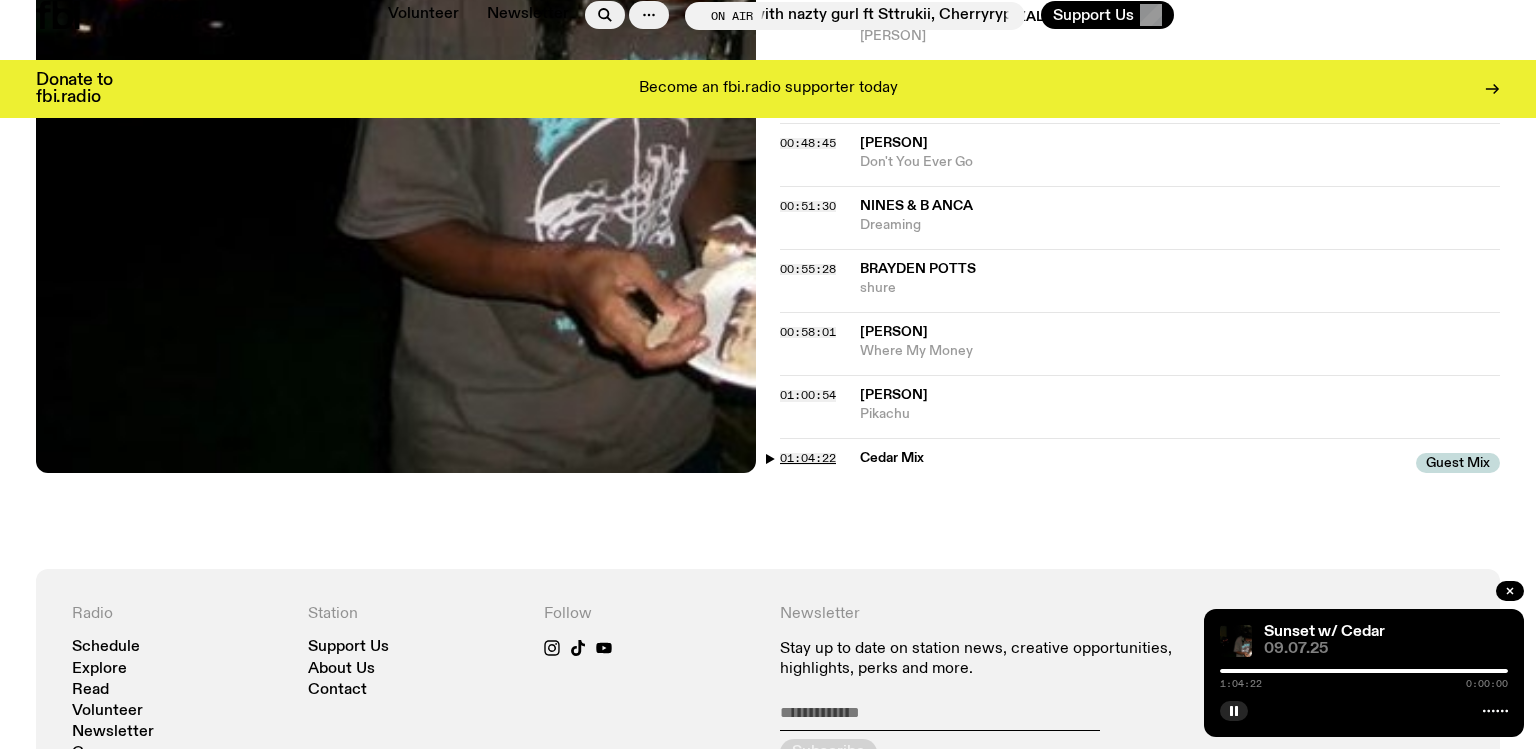 click on "01:04:22" at bounding box center [808, 458] 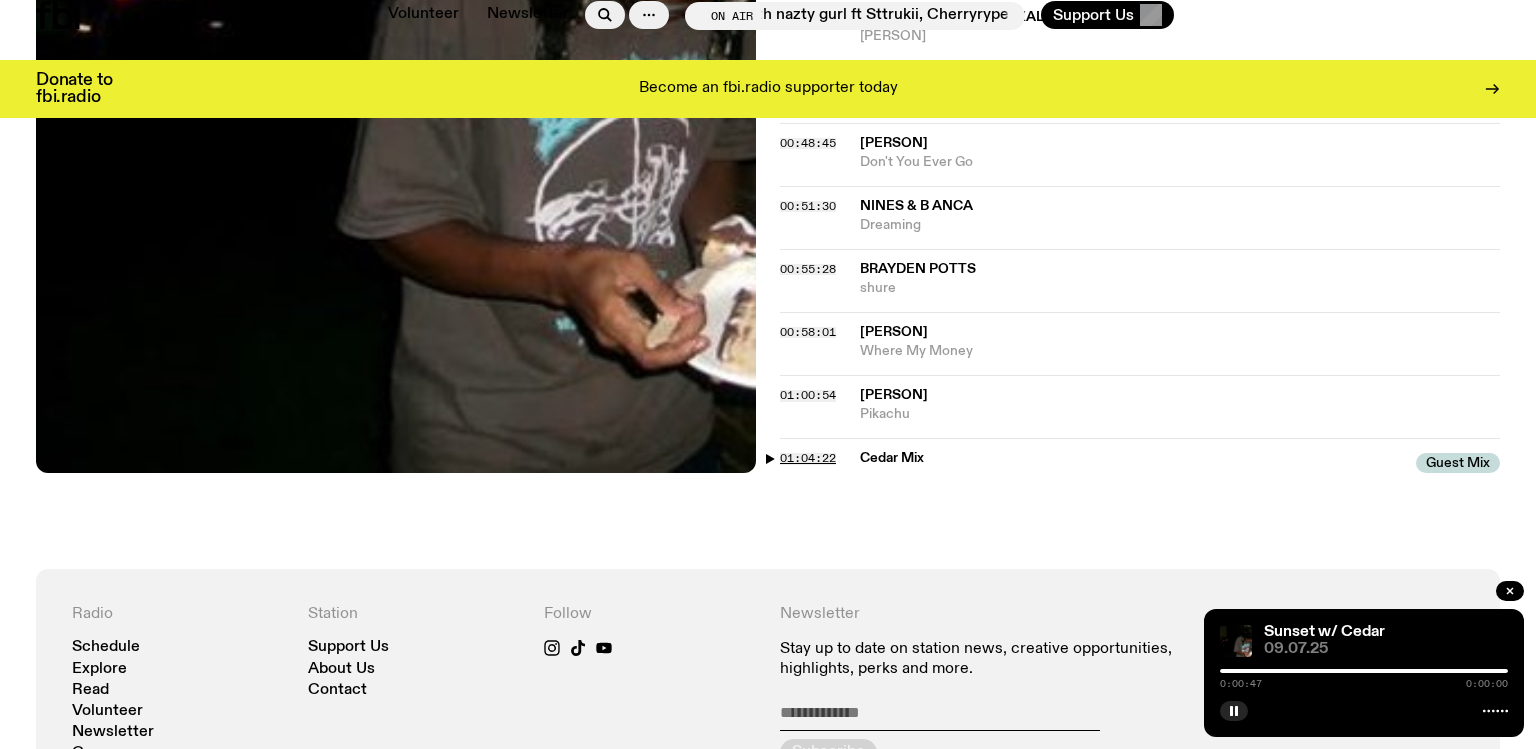 click on "01:04:22" at bounding box center (808, 458) 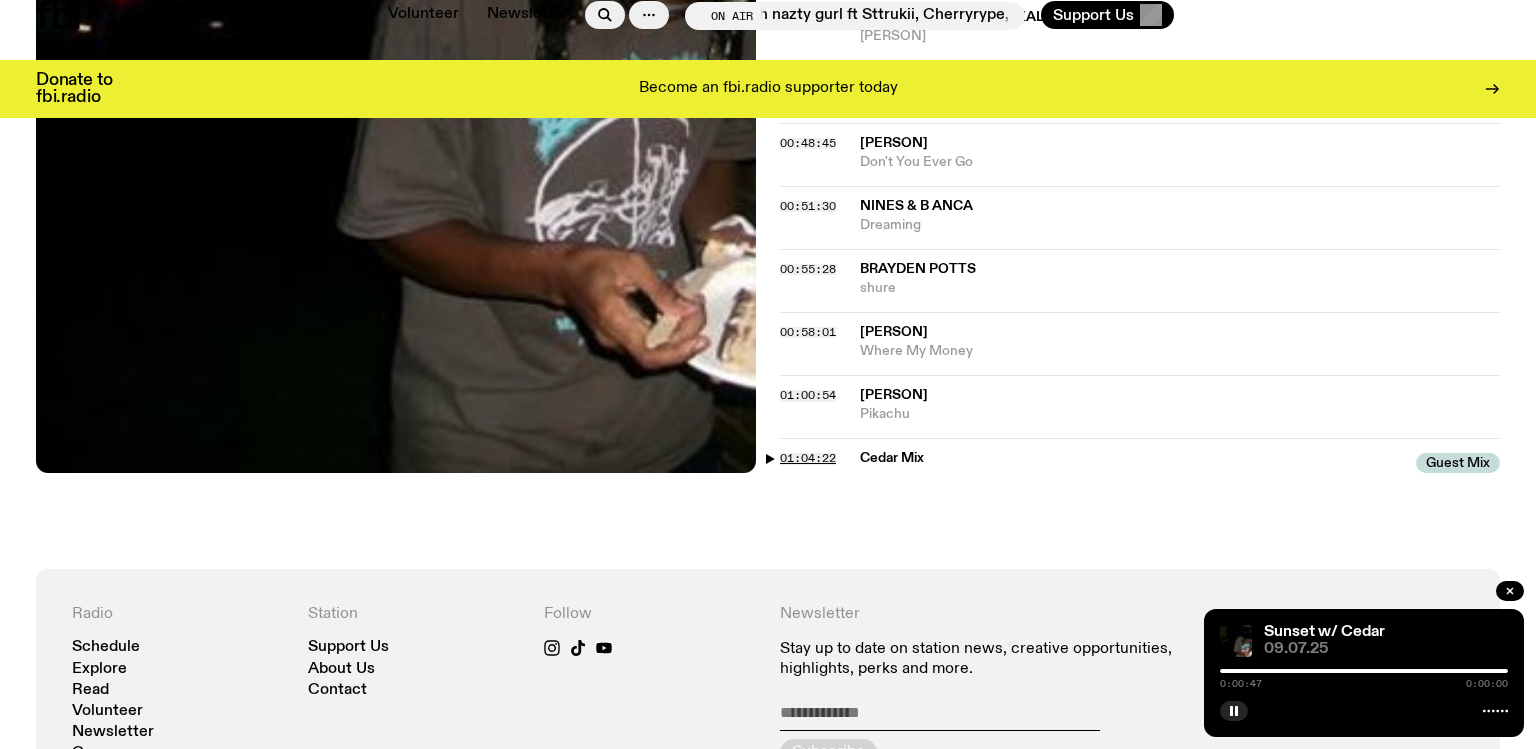click on "01:04:22" at bounding box center [808, 458] 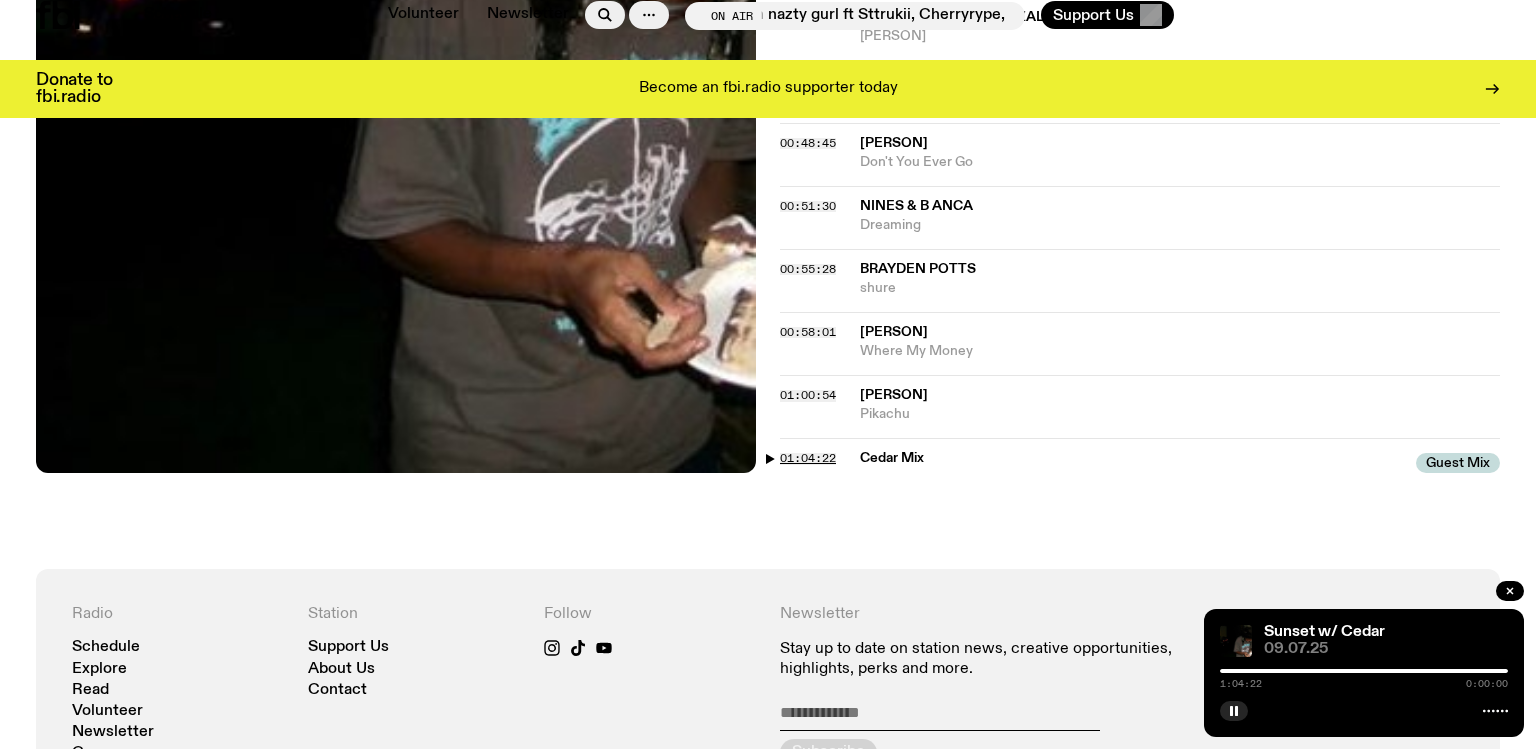 click on "01:04:22" at bounding box center (808, 458) 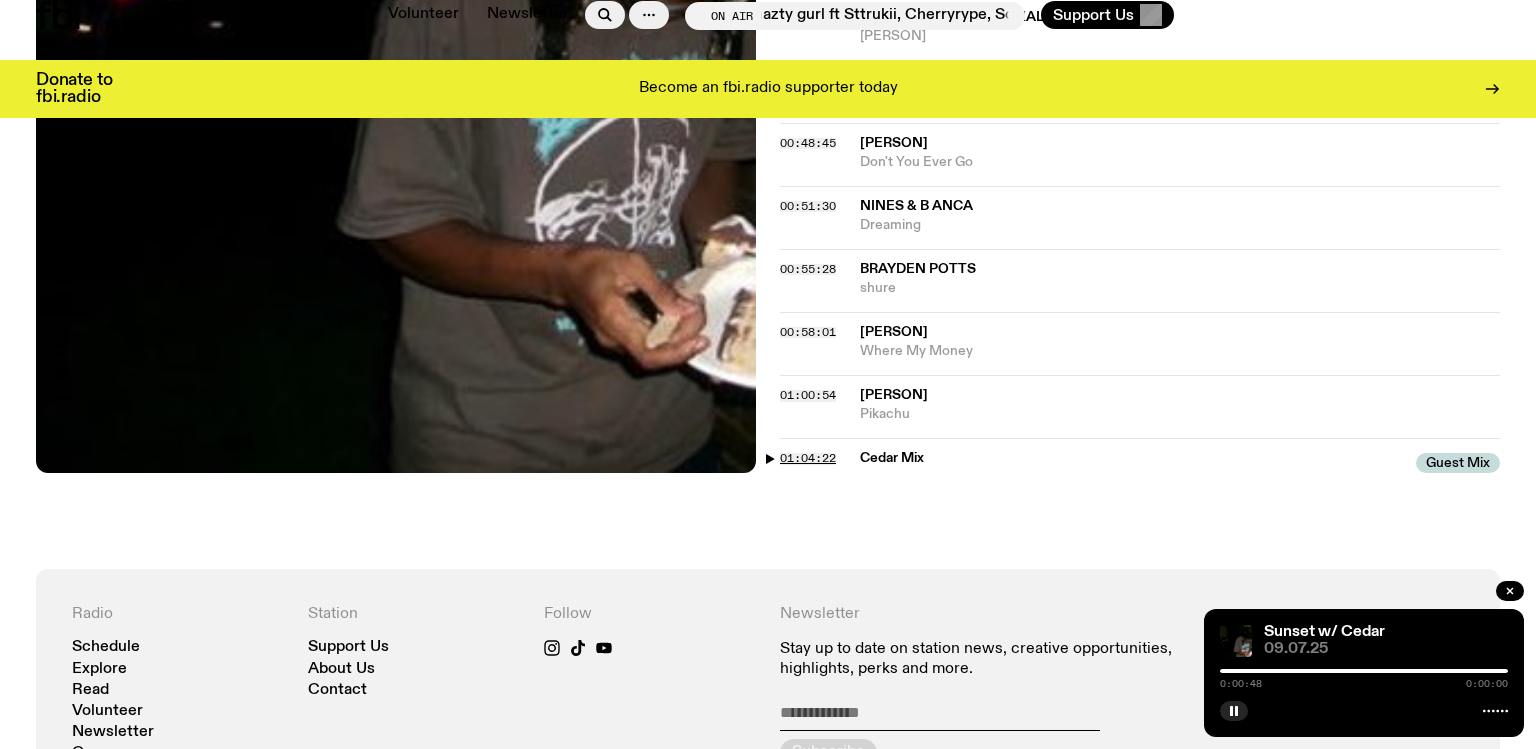 click on "01:04:22" at bounding box center (808, 458) 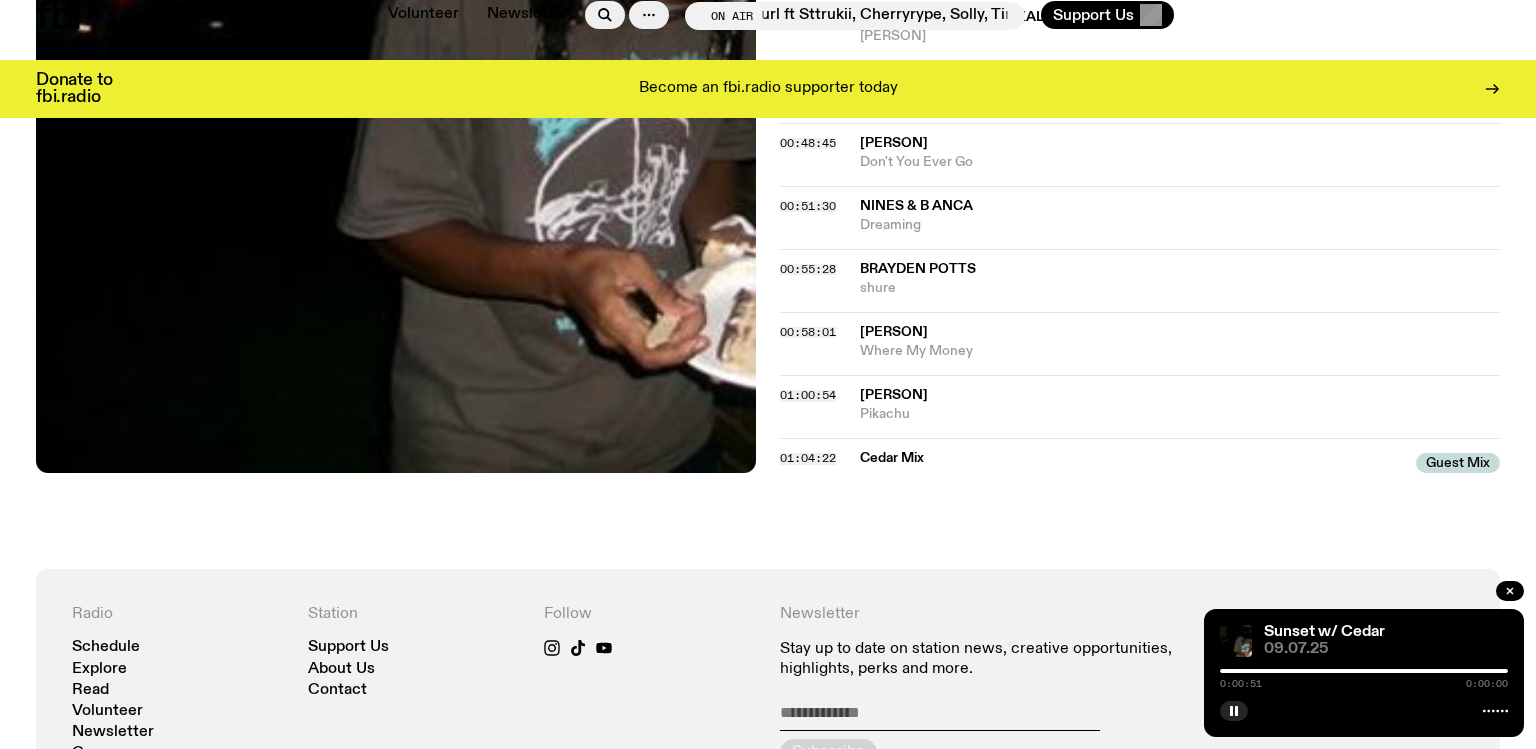 click on "01:00:54 Pikachu" 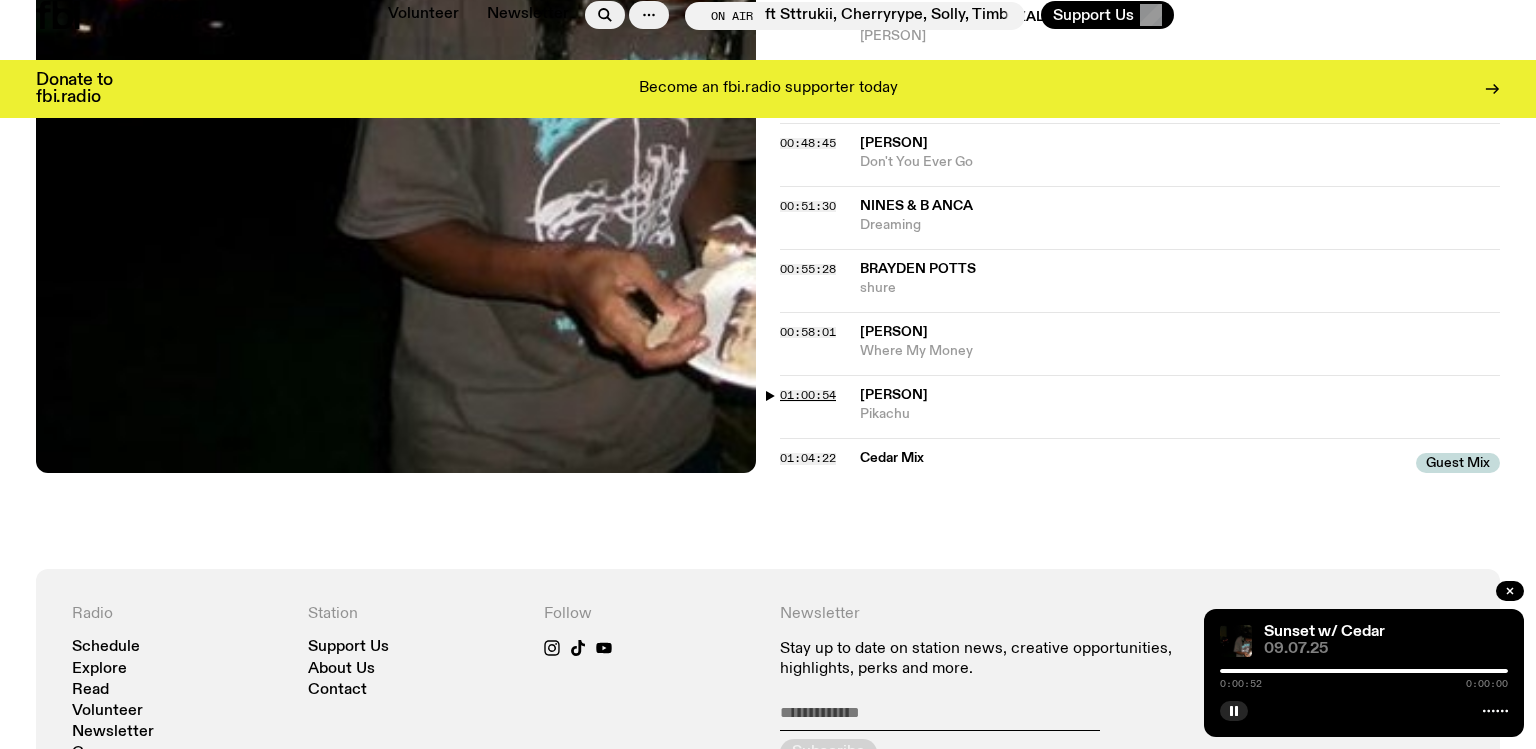 click on "01:00:54" at bounding box center (808, 395) 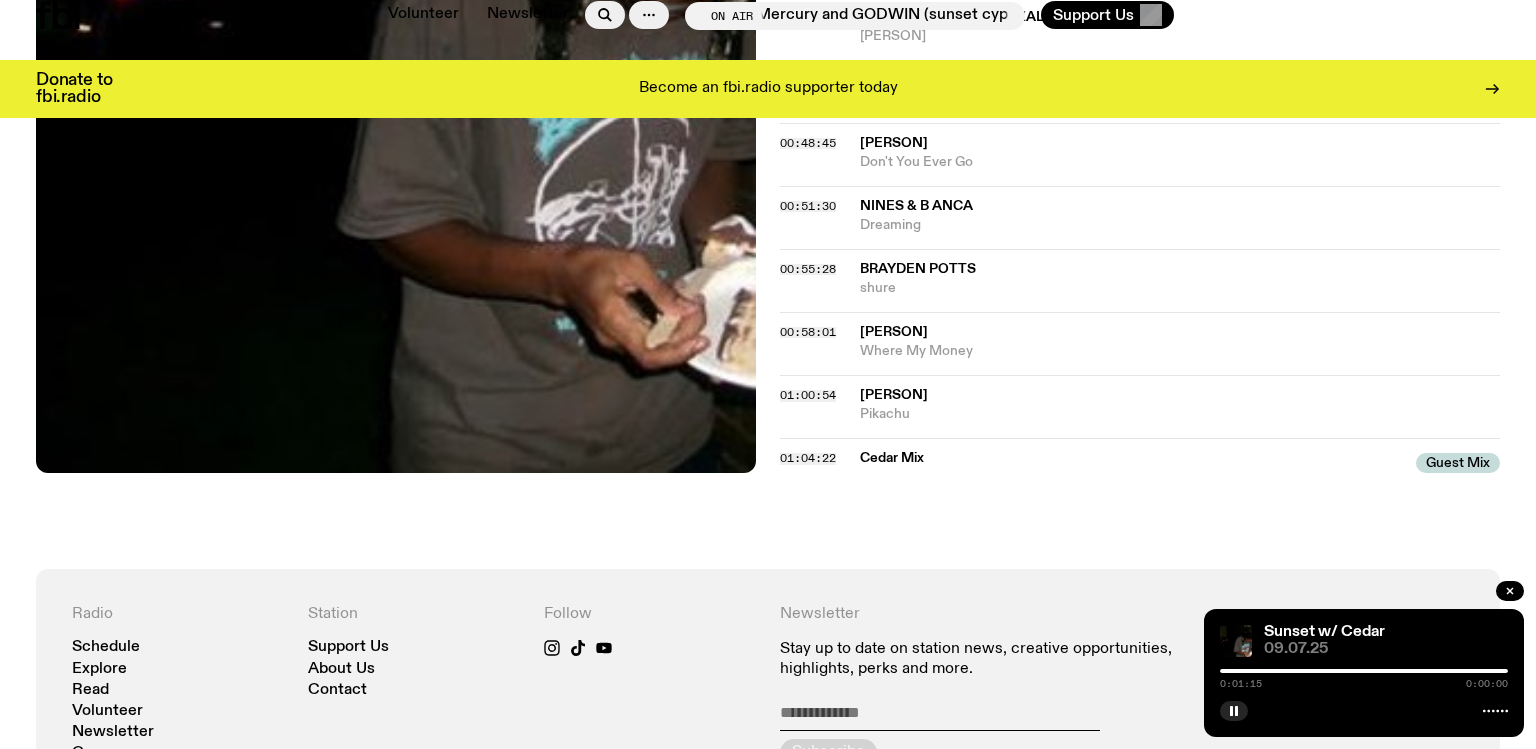 click on "0:01:15 0:00:00" at bounding box center [1364, 677] 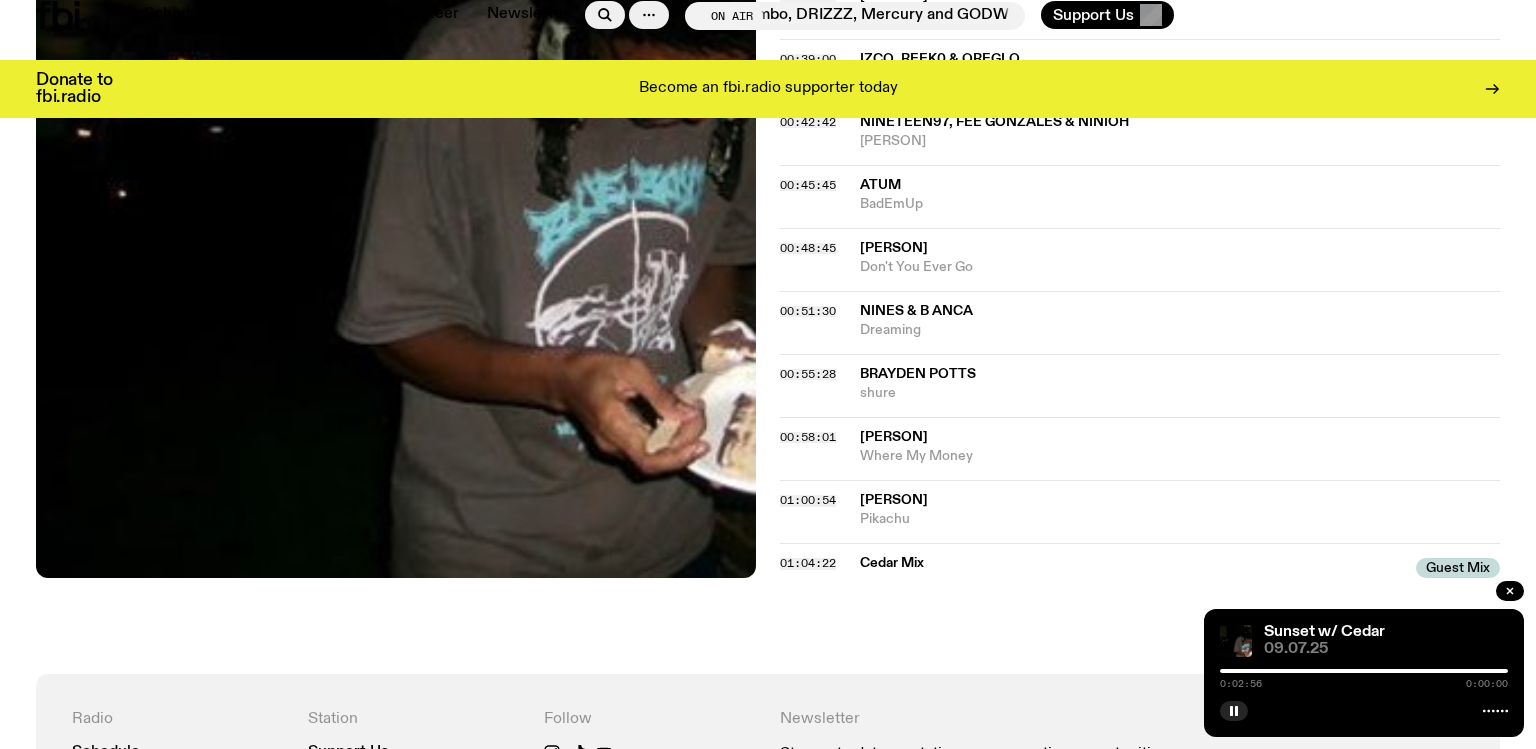 scroll, scrollTop: 1436, scrollLeft: 0, axis: vertical 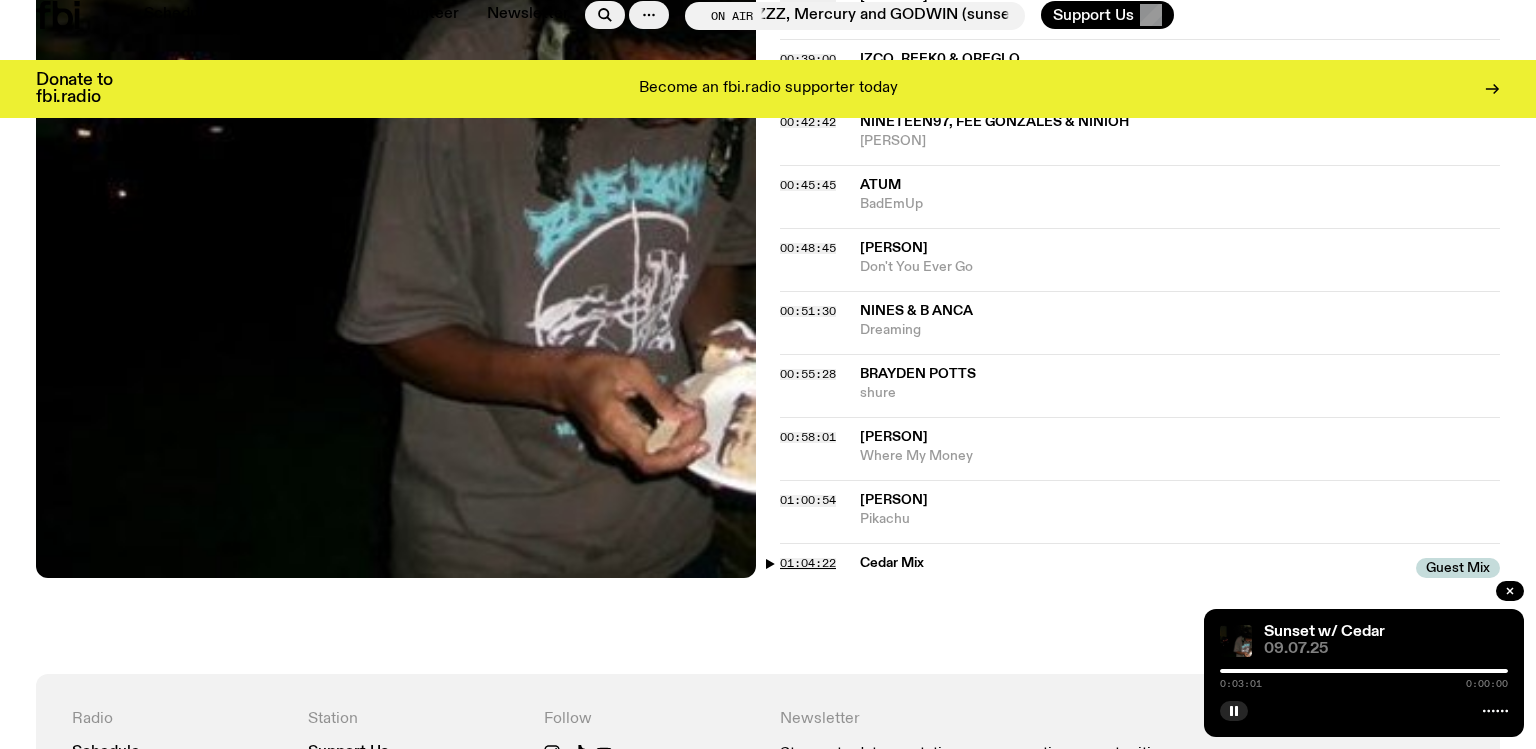 click on "01:04:22" at bounding box center [808, 563] 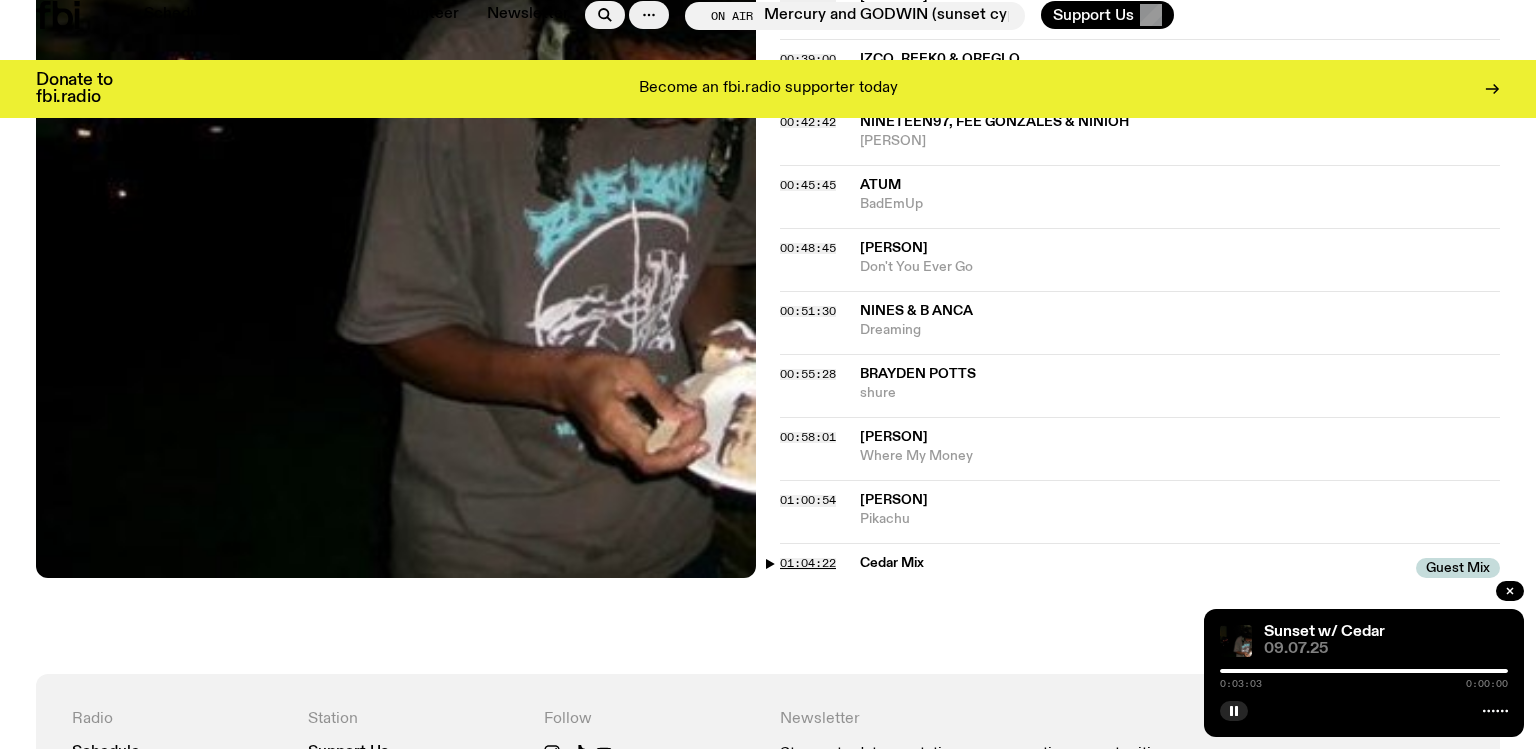 click on "01:04:22" at bounding box center [808, 563] 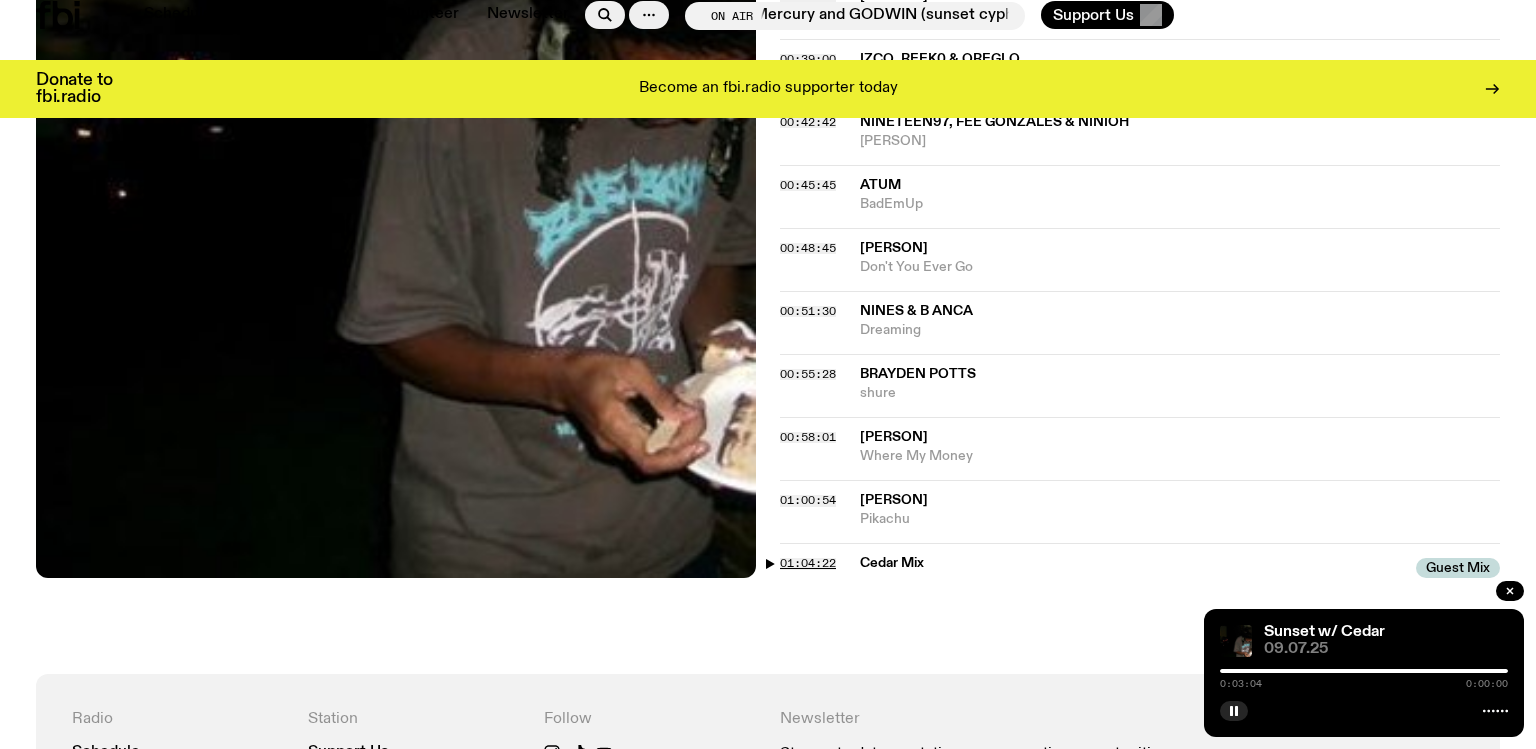 click on "01:04:22" at bounding box center [808, 563] 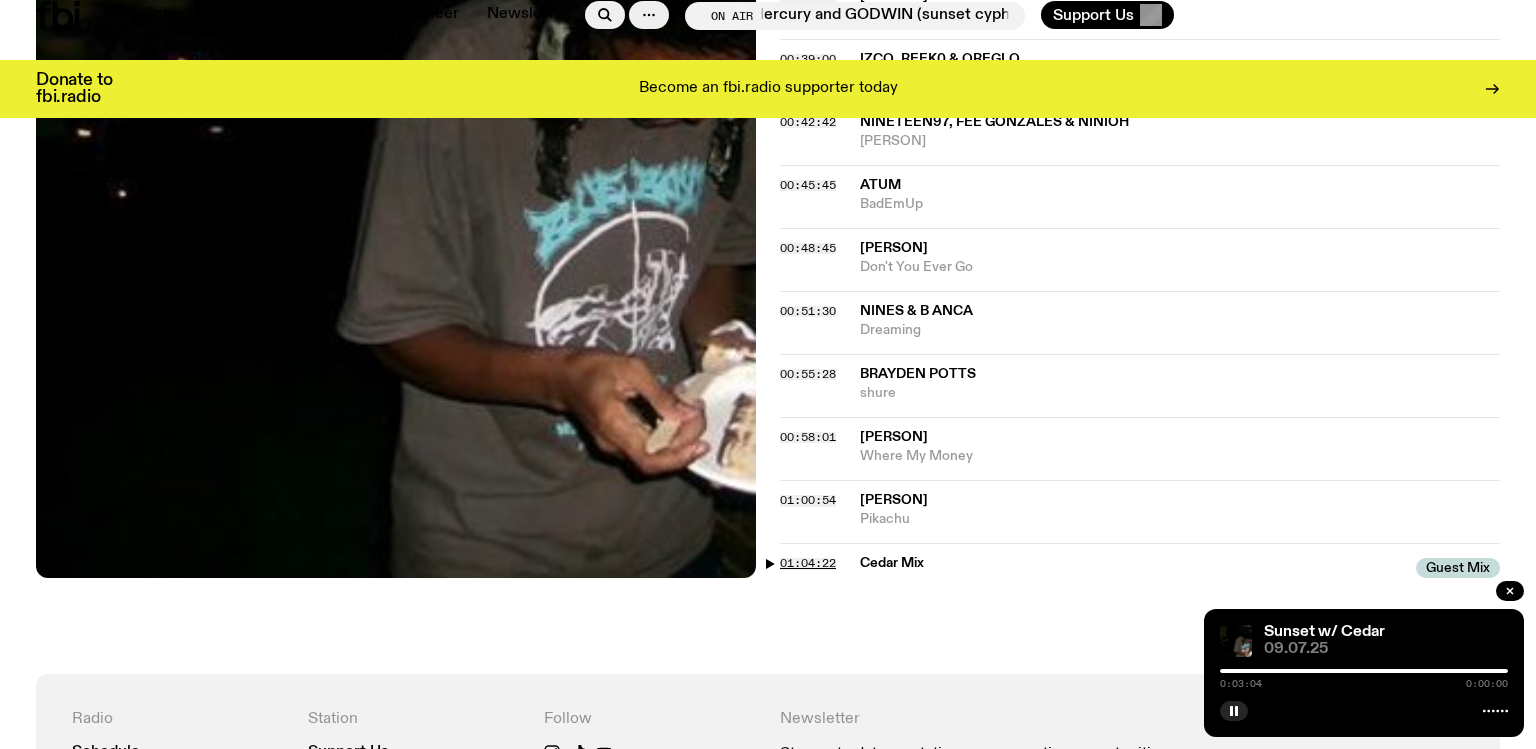 click on "01:04:22" at bounding box center [808, 563] 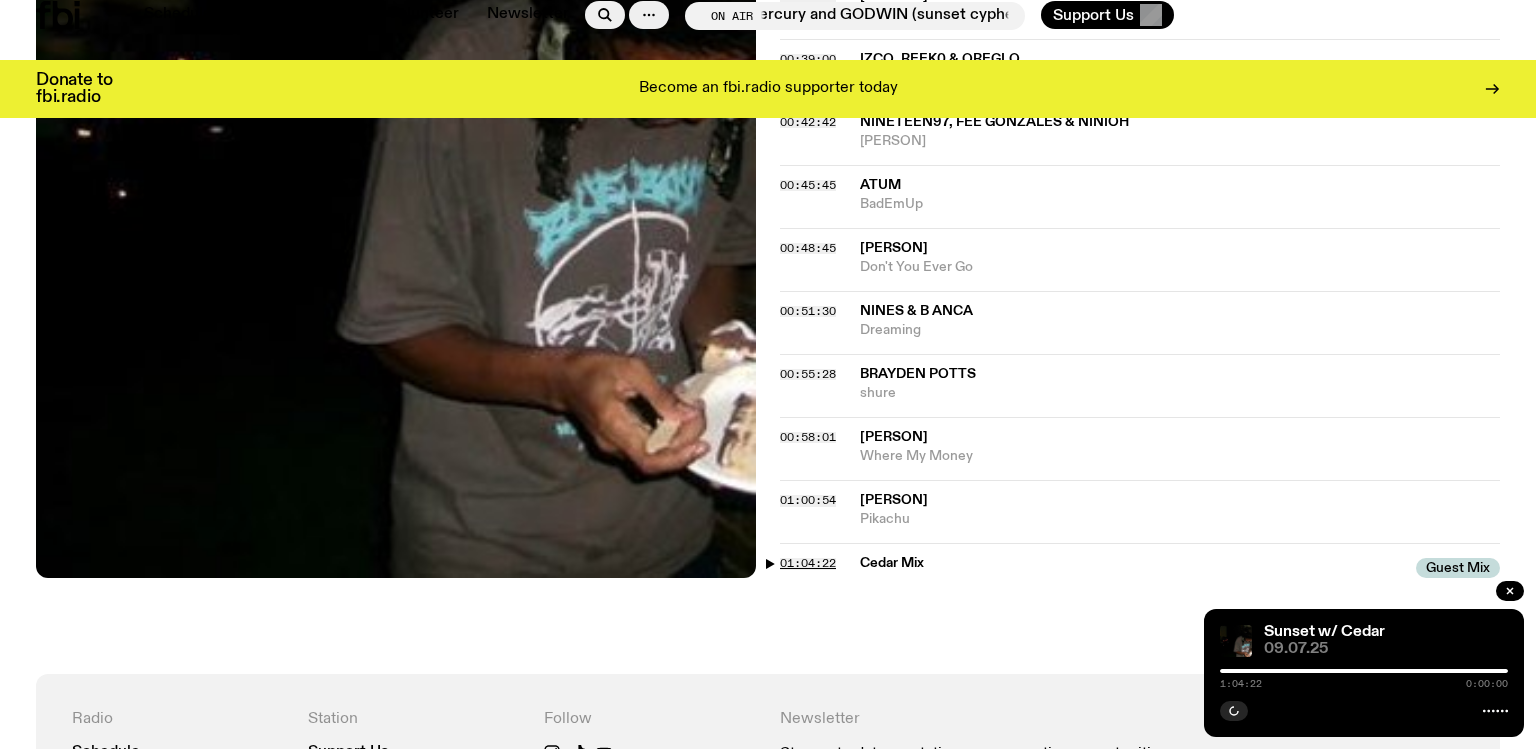 click on "01:04:22" at bounding box center [808, 563] 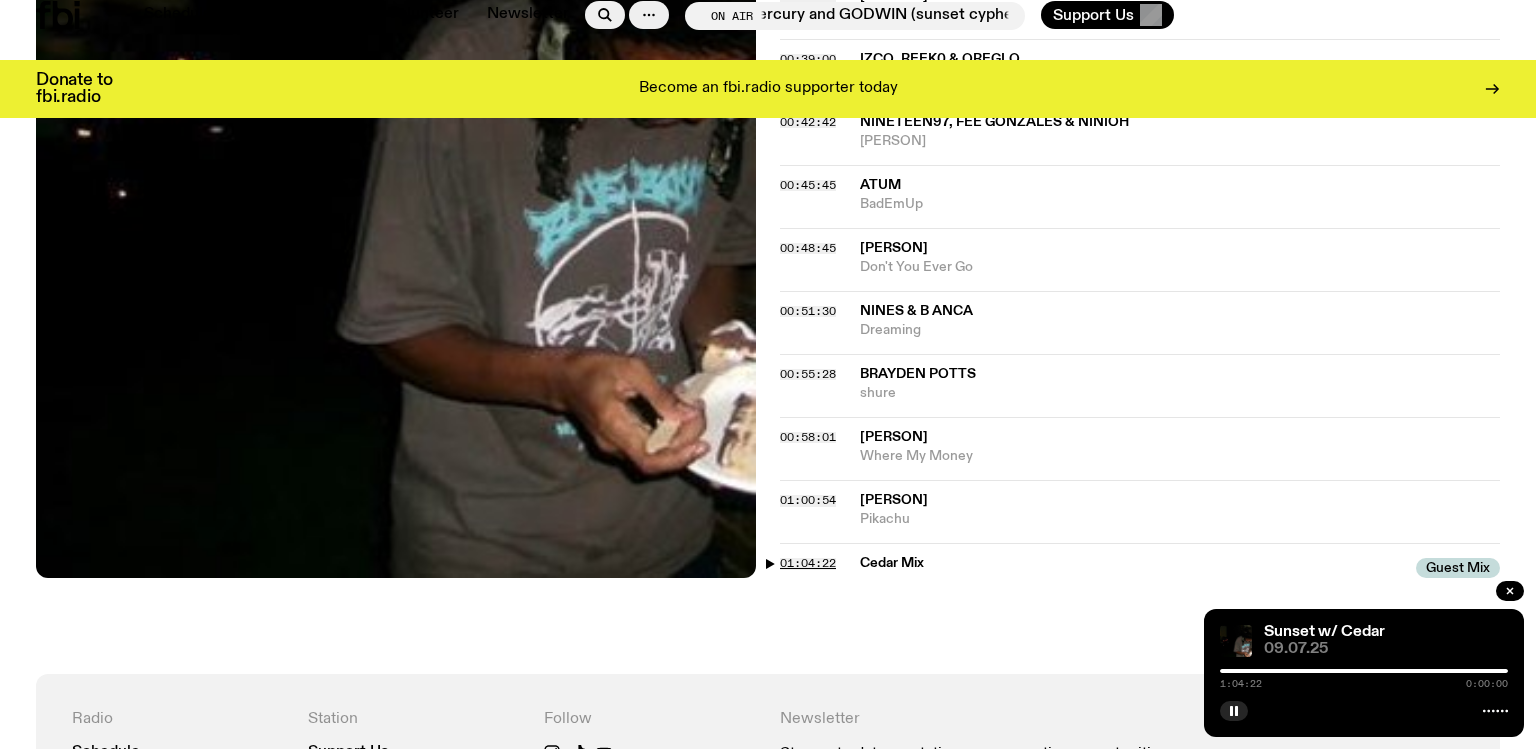 click on "01:04:22" at bounding box center [808, 563] 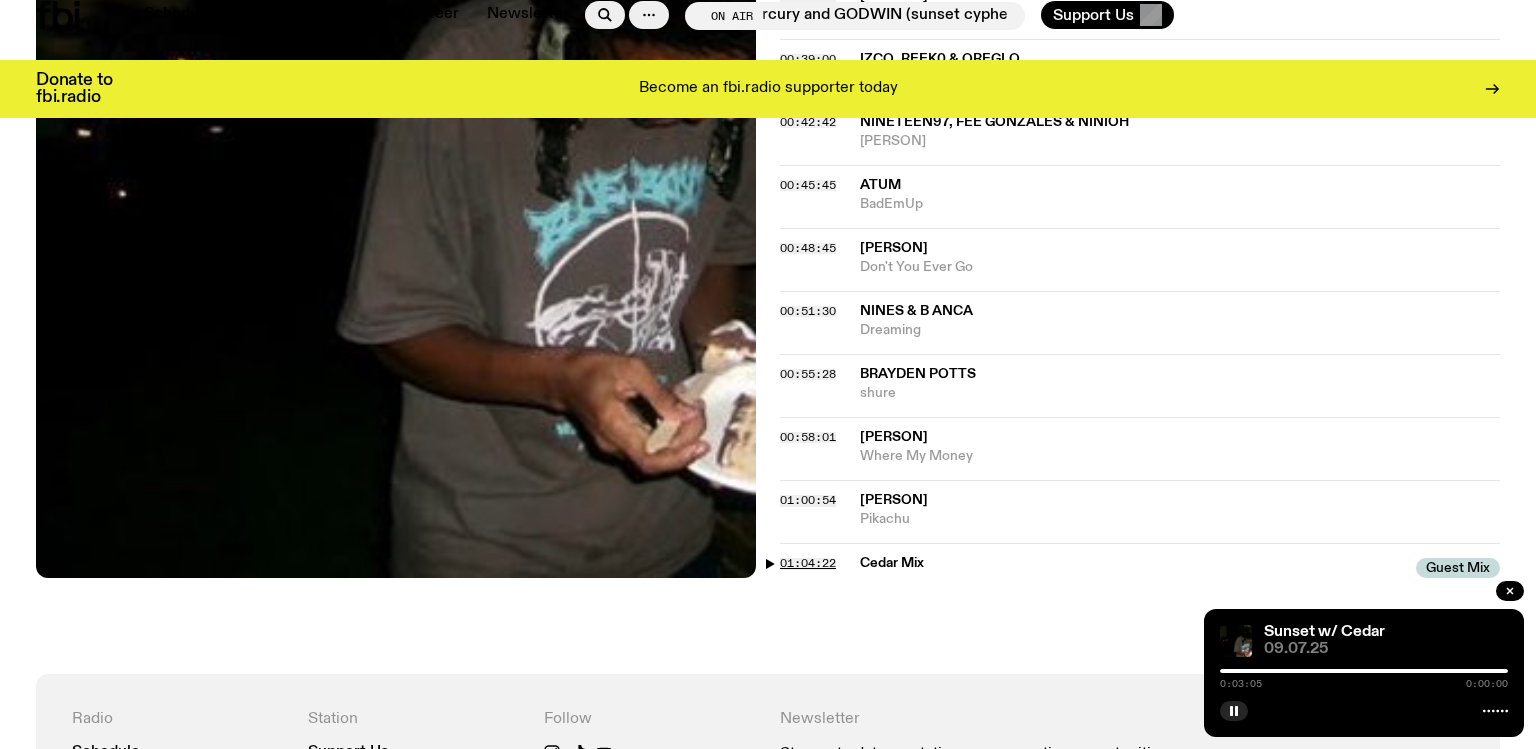 click on "01:04:22" at bounding box center (808, 563) 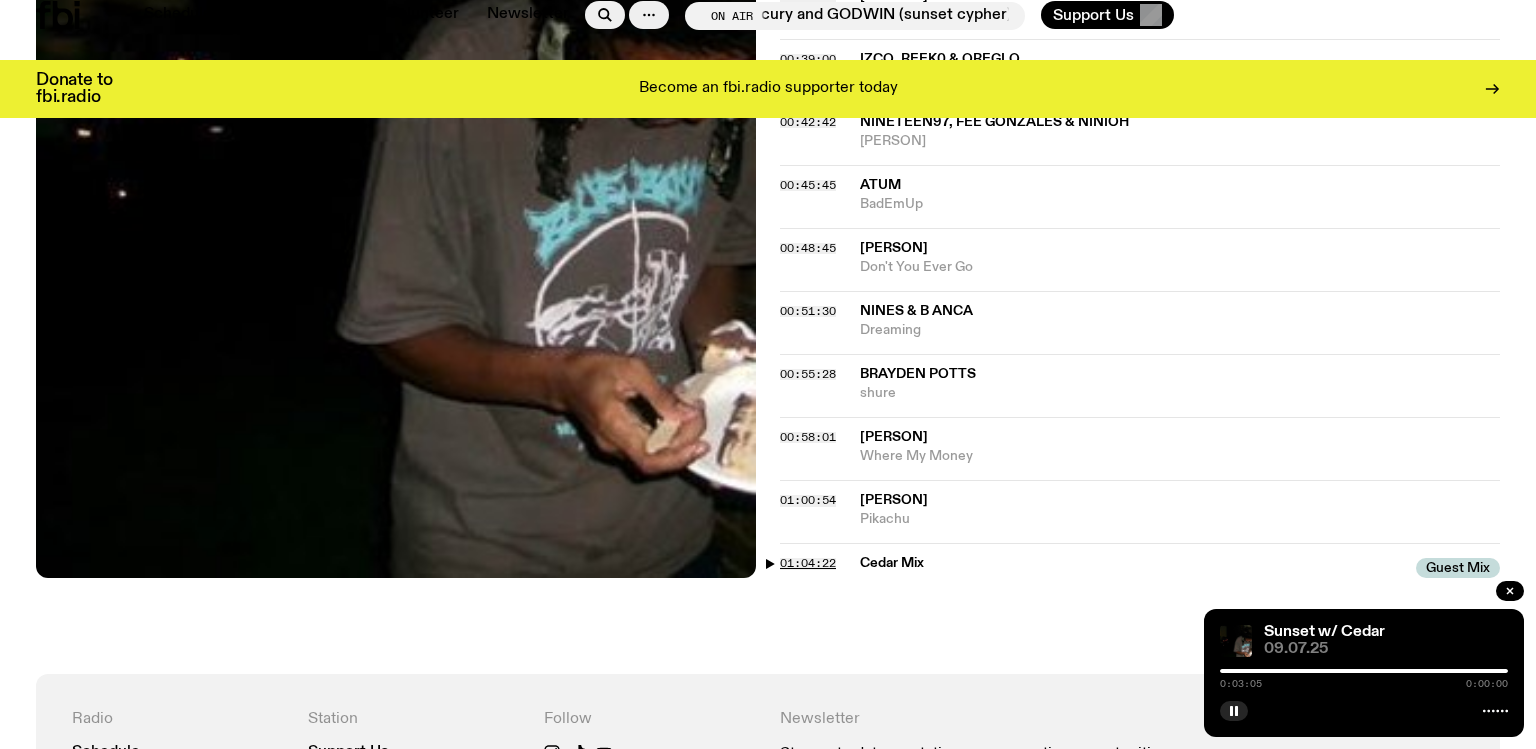 click on "01:04:22" at bounding box center [808, 563] 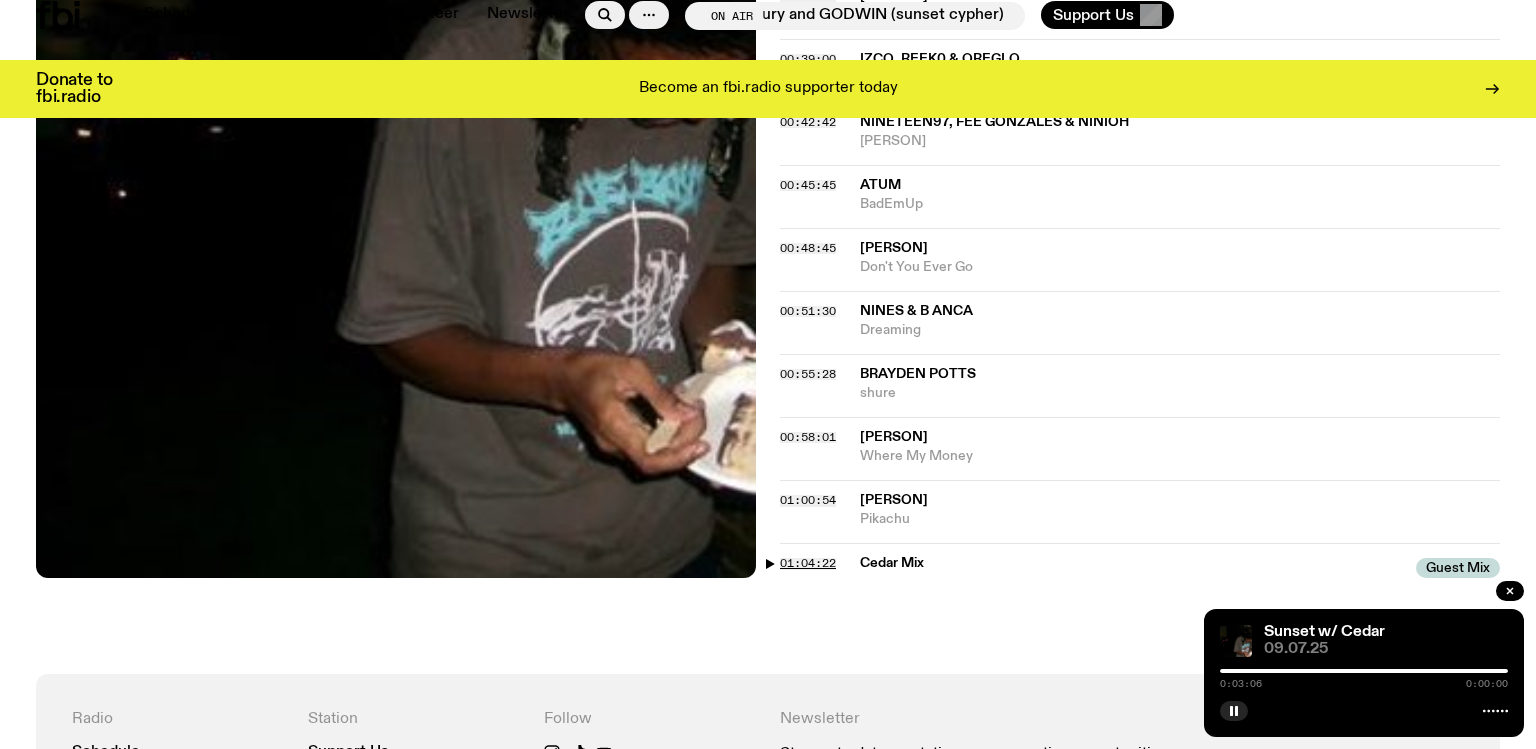 click on "01:04:22" at bounding box center (808, 563) 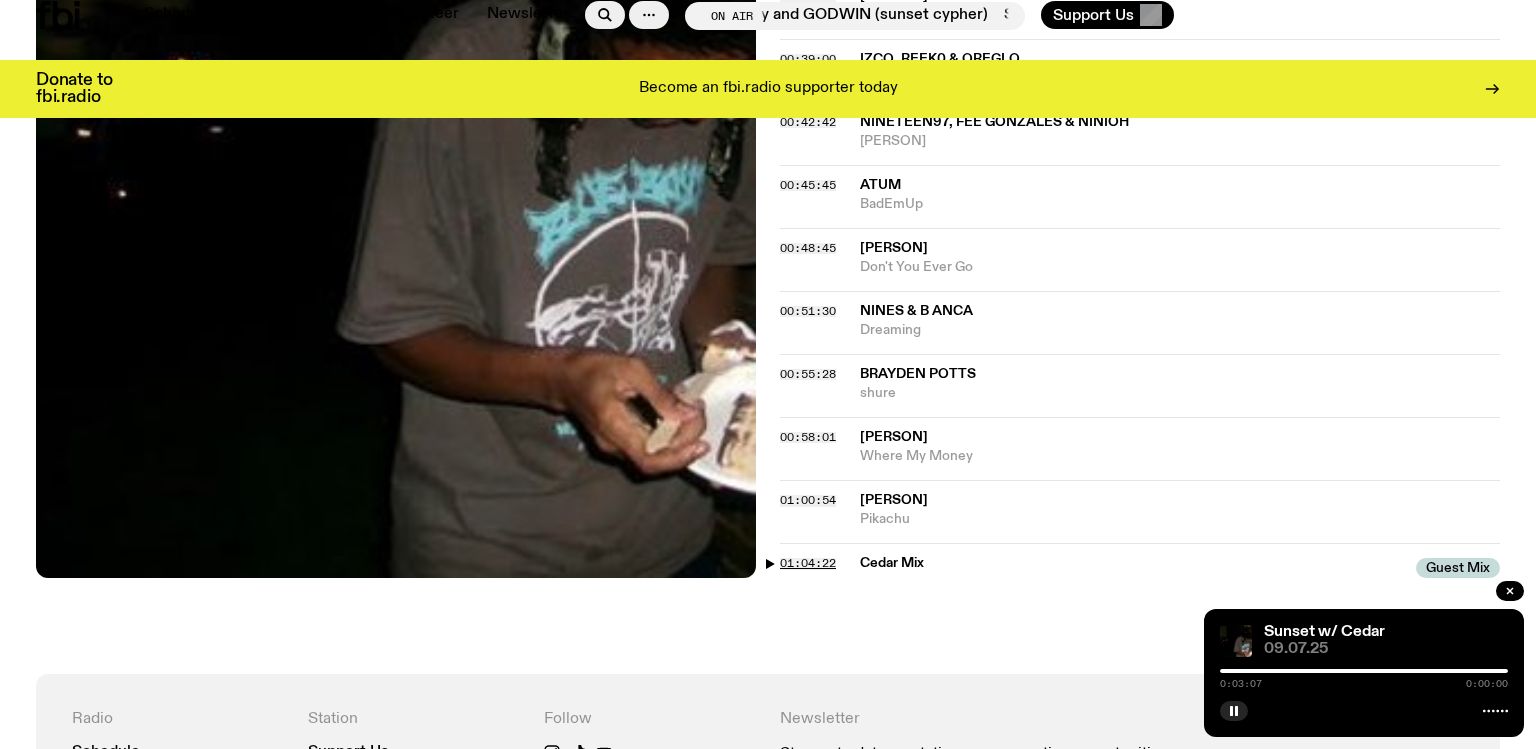 click on "01:04:22" at bounding box center (808, 563) 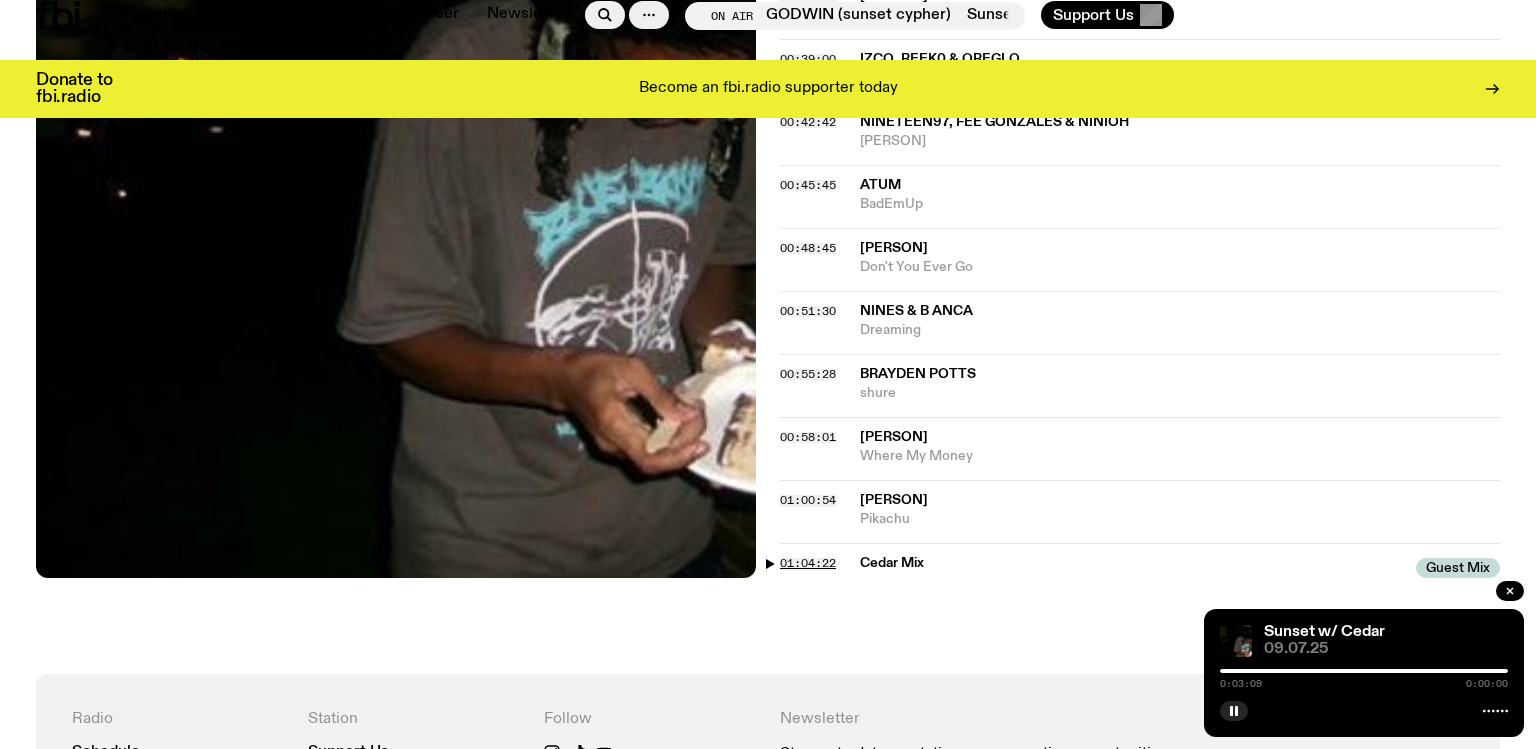 click on "01:04:22" at bounding box center [808, 563] 